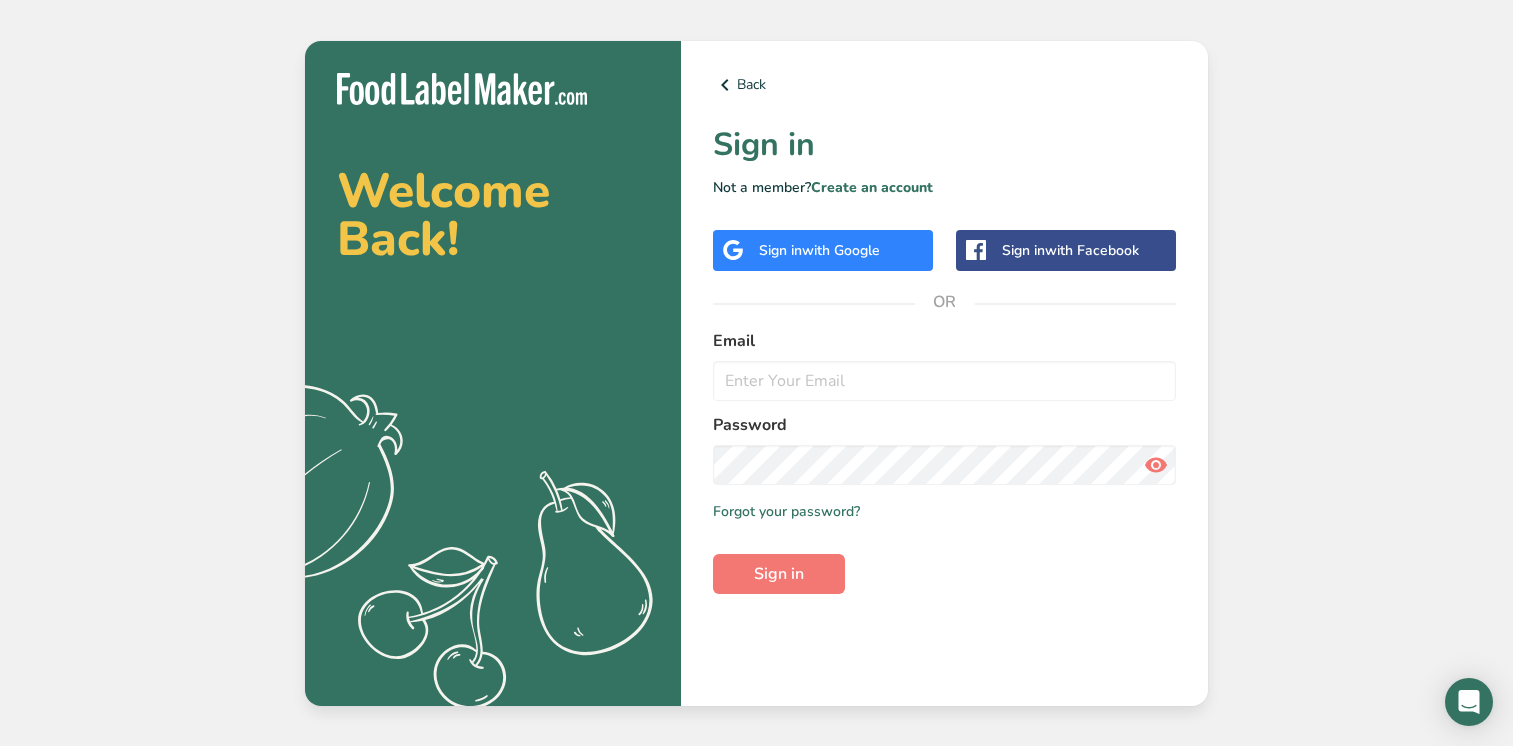 scroll, scrollTop: 0, scrollLeft: 0, axis: both 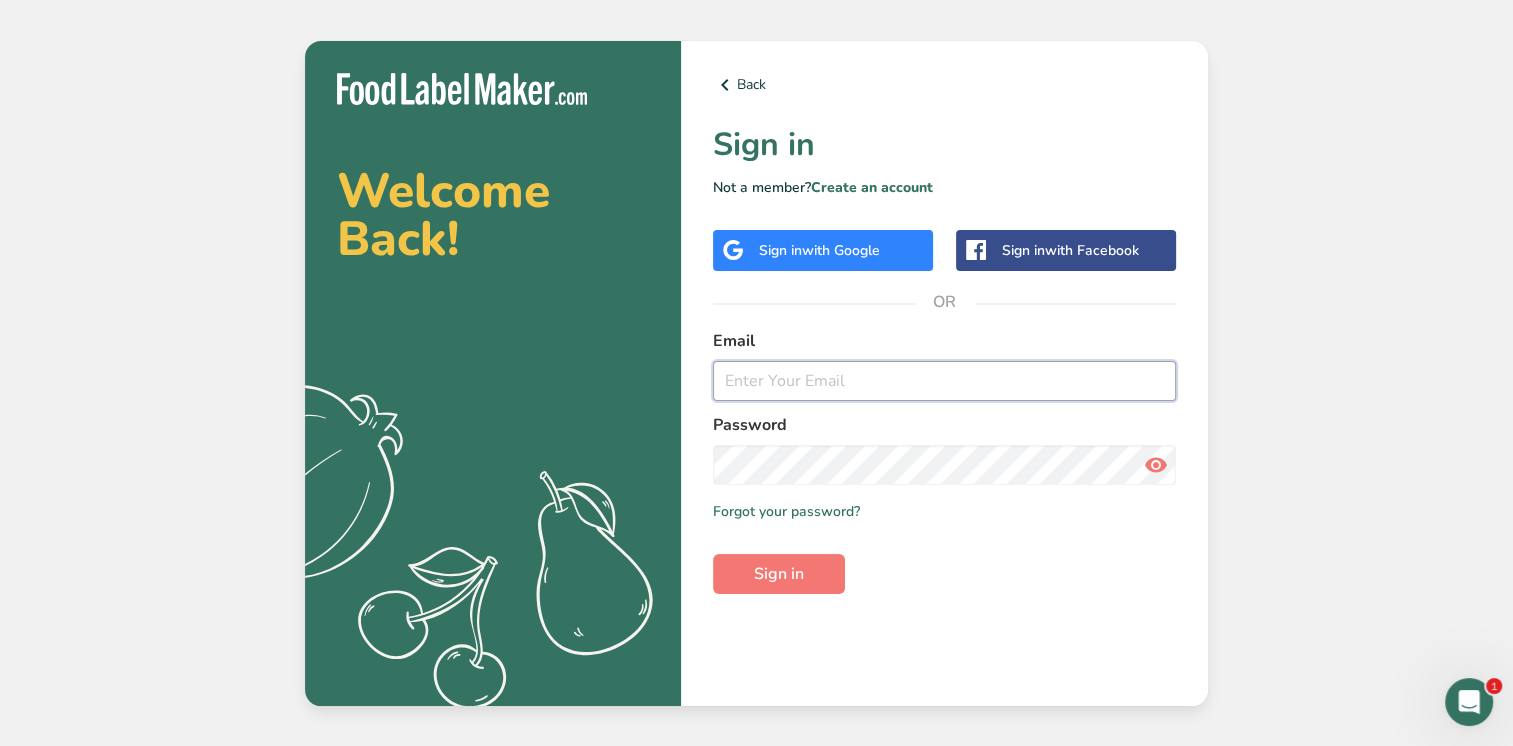click at bounding box center (944, 381) 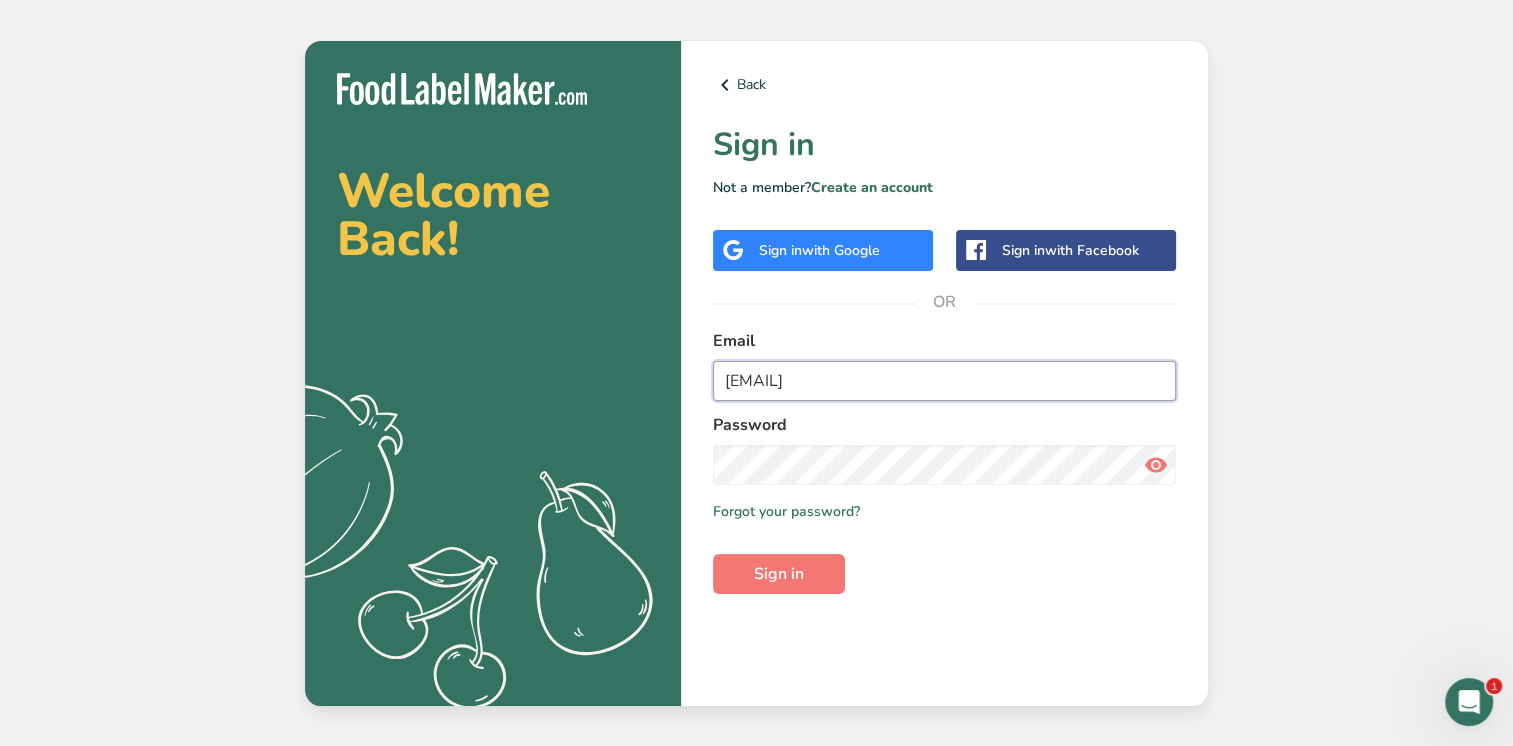 type on "[EMAIL]" 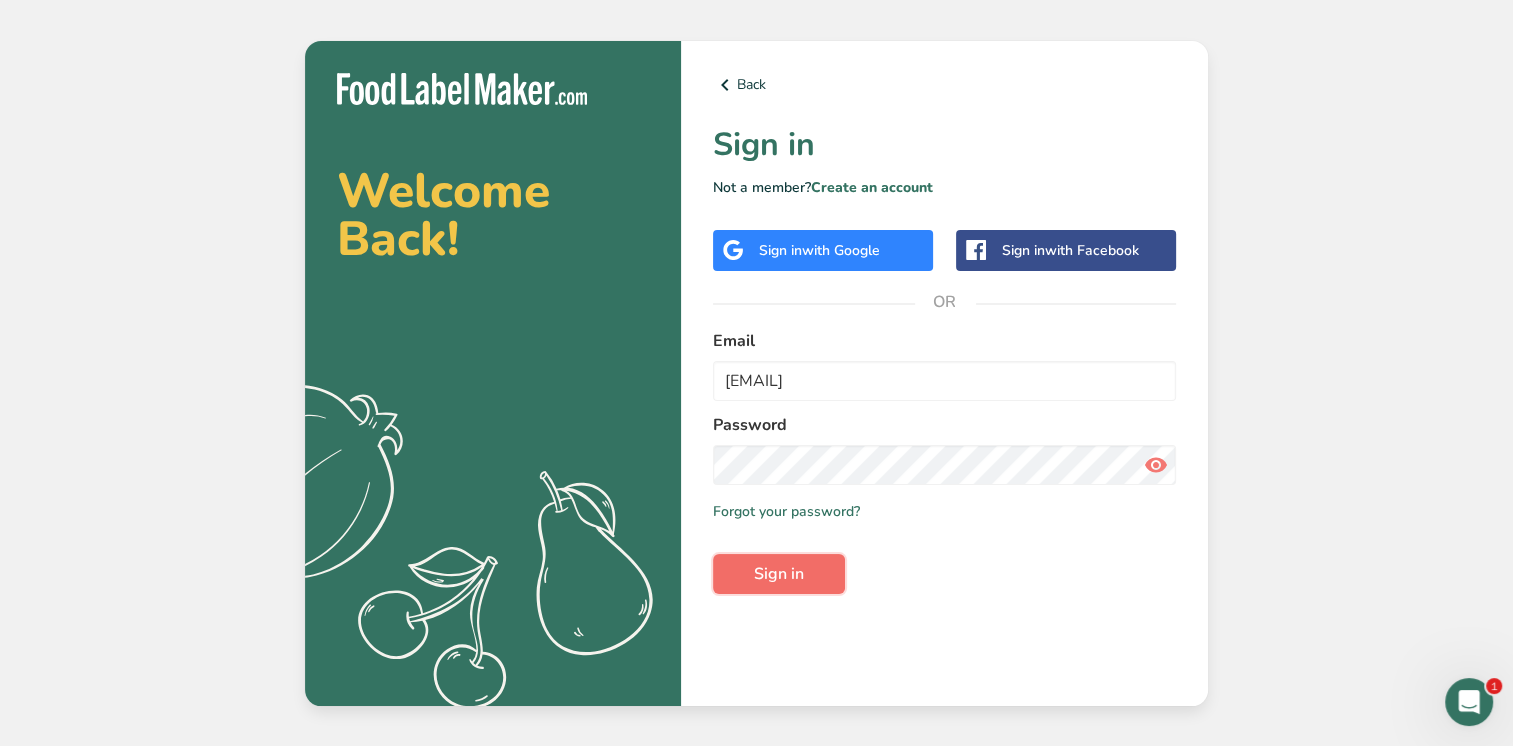 click on "Sign in" at bounding box center [779, 574] 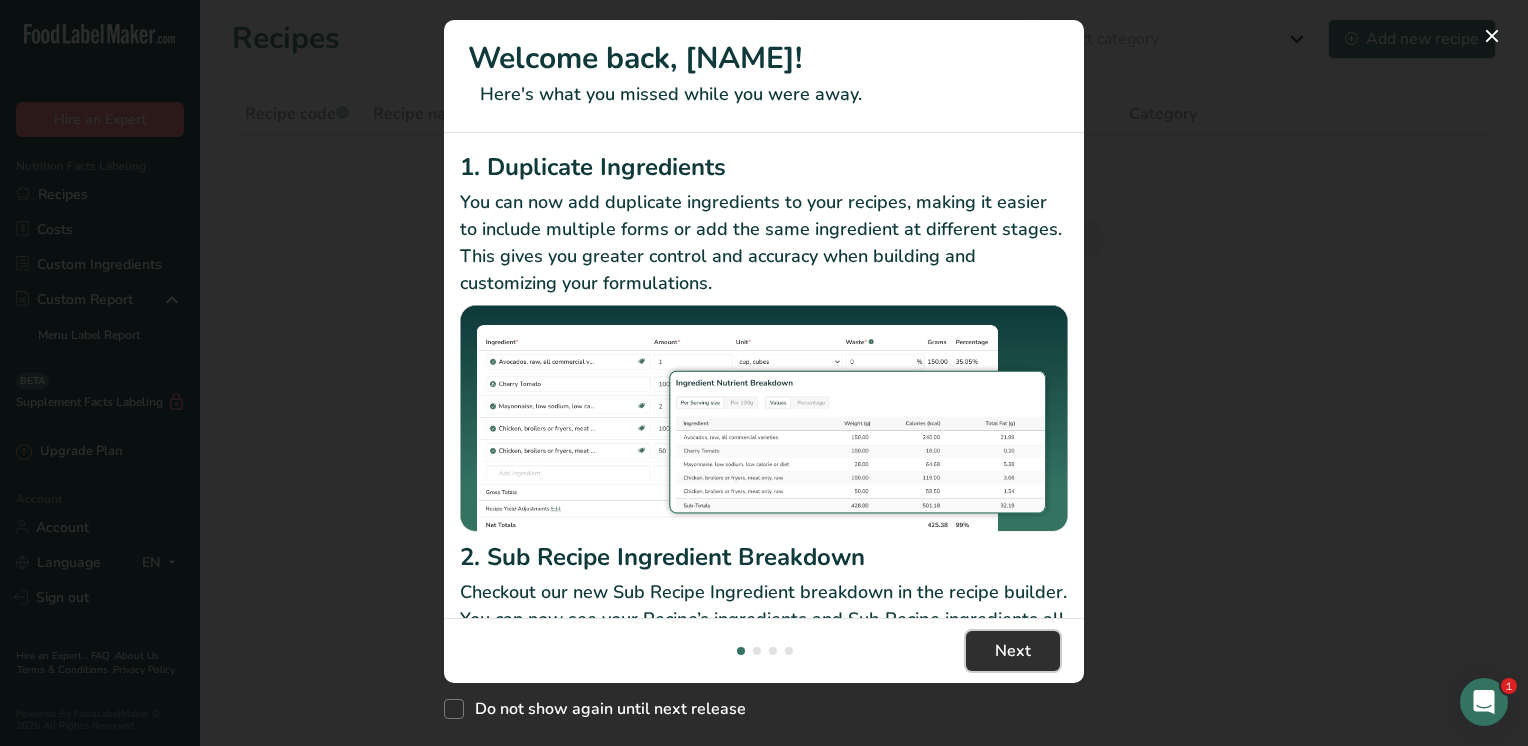click on "Next" at bounding box center (1013, 651) 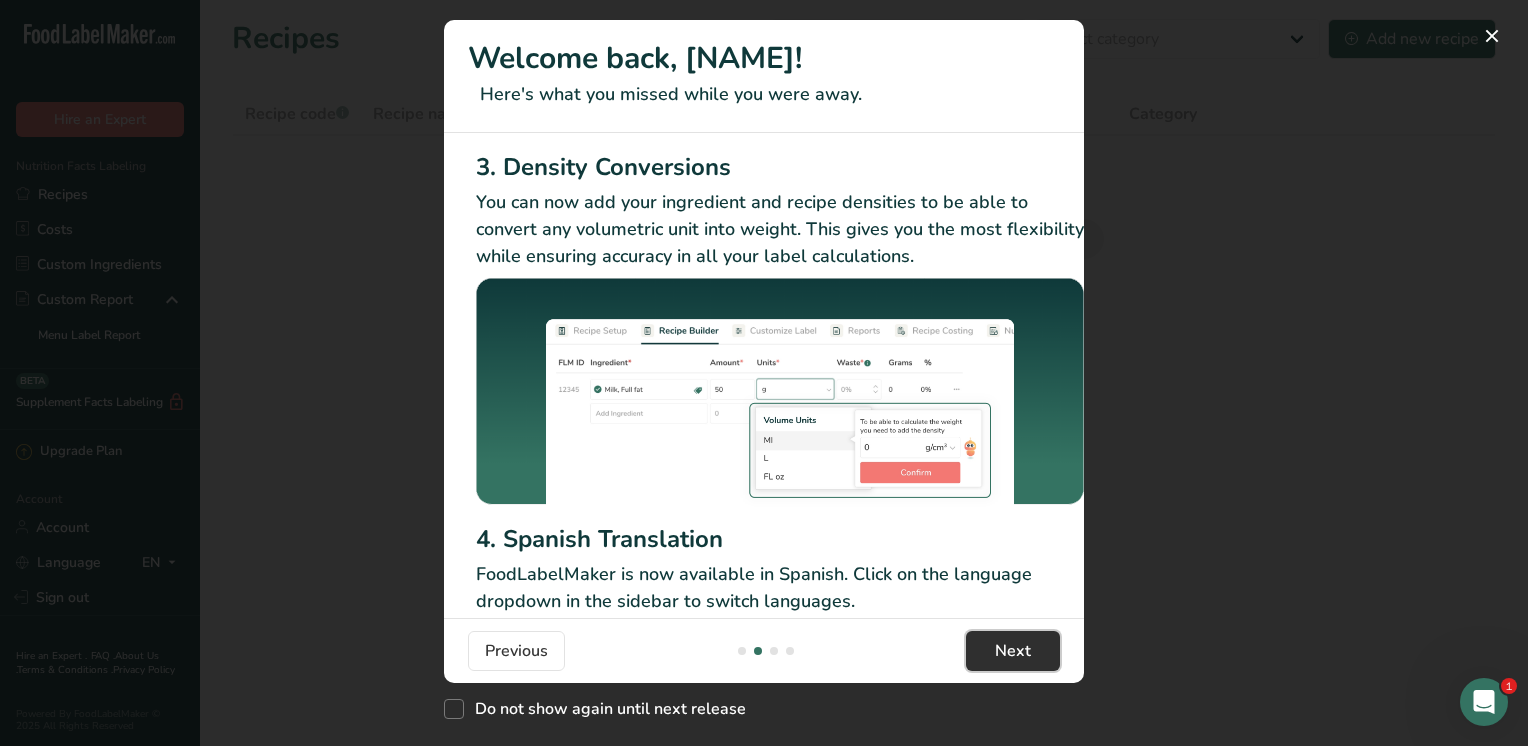 click on "Next" at bounding box center (1013, 651) 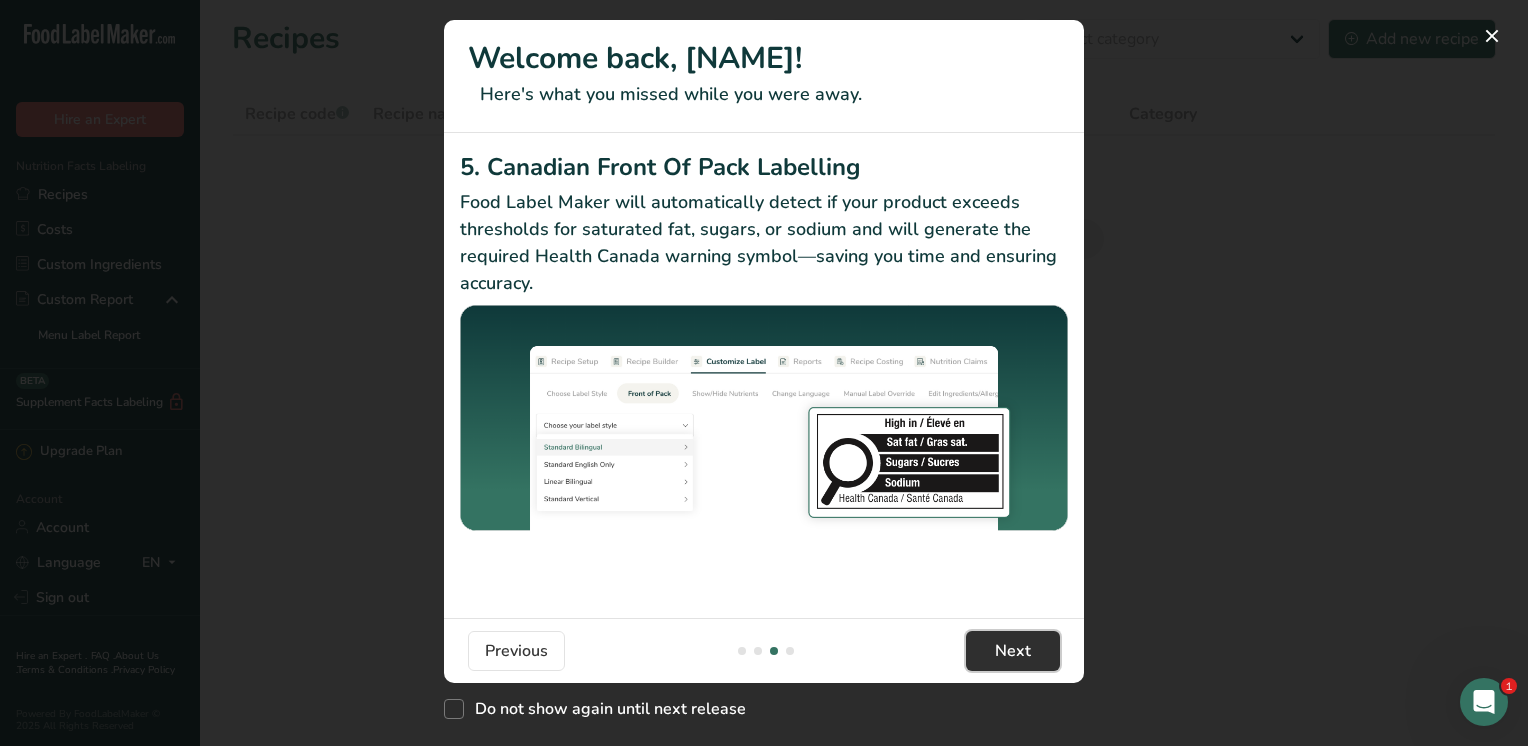 click on "Next" at bounding box center [1013, 651] 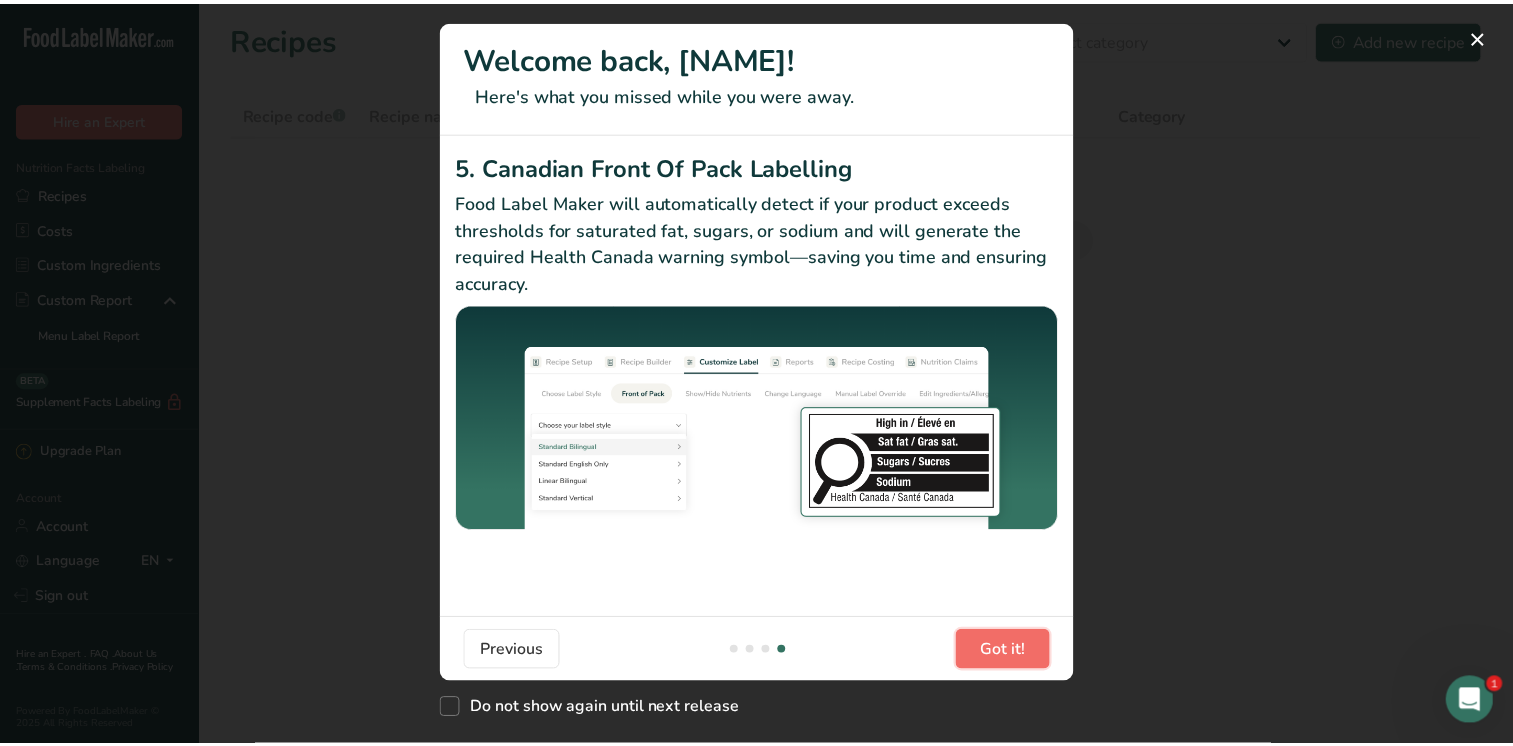 scroll, scrollTop: 0, scrollLeft: 1904, axis: horizontal 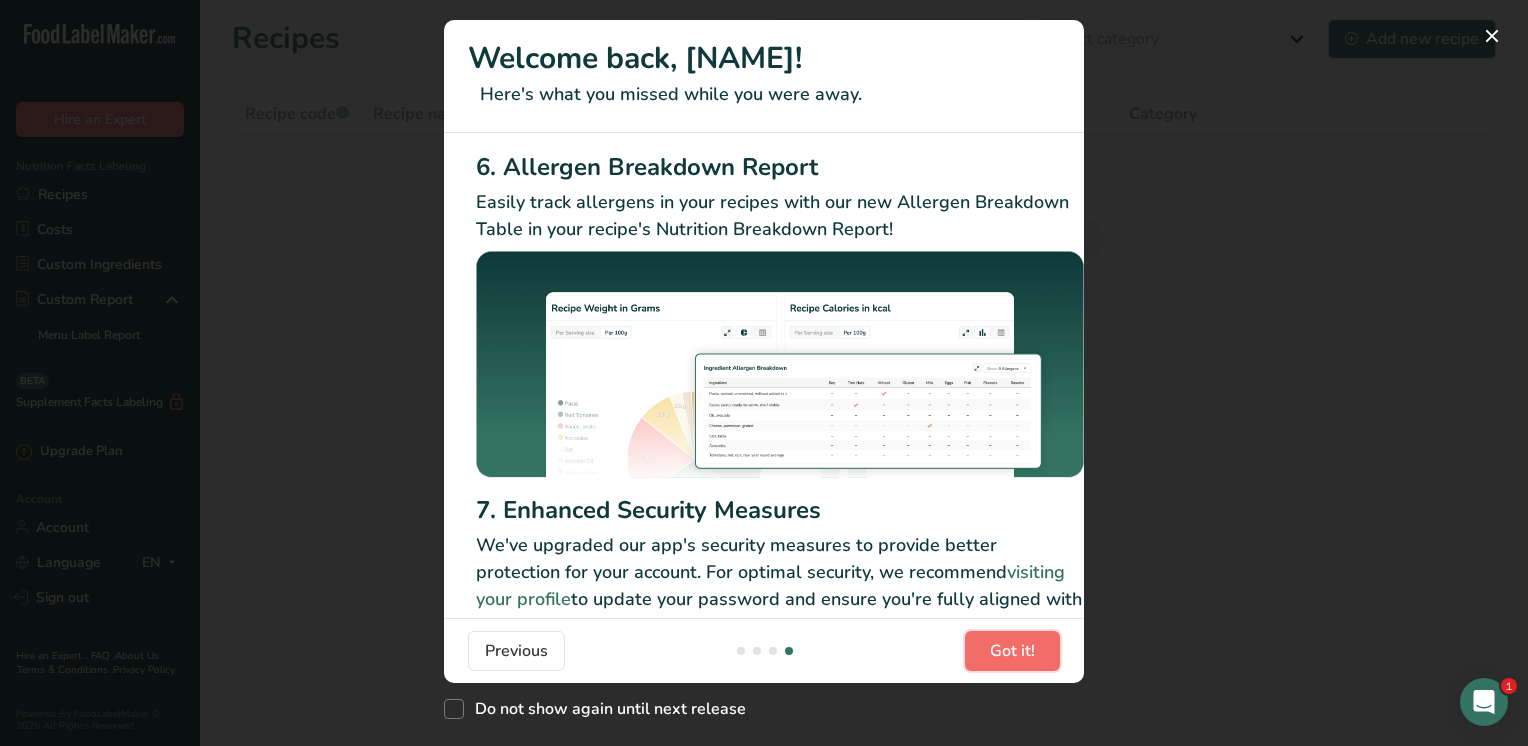 click on "Got it!" at bounding box center [1012, 651] 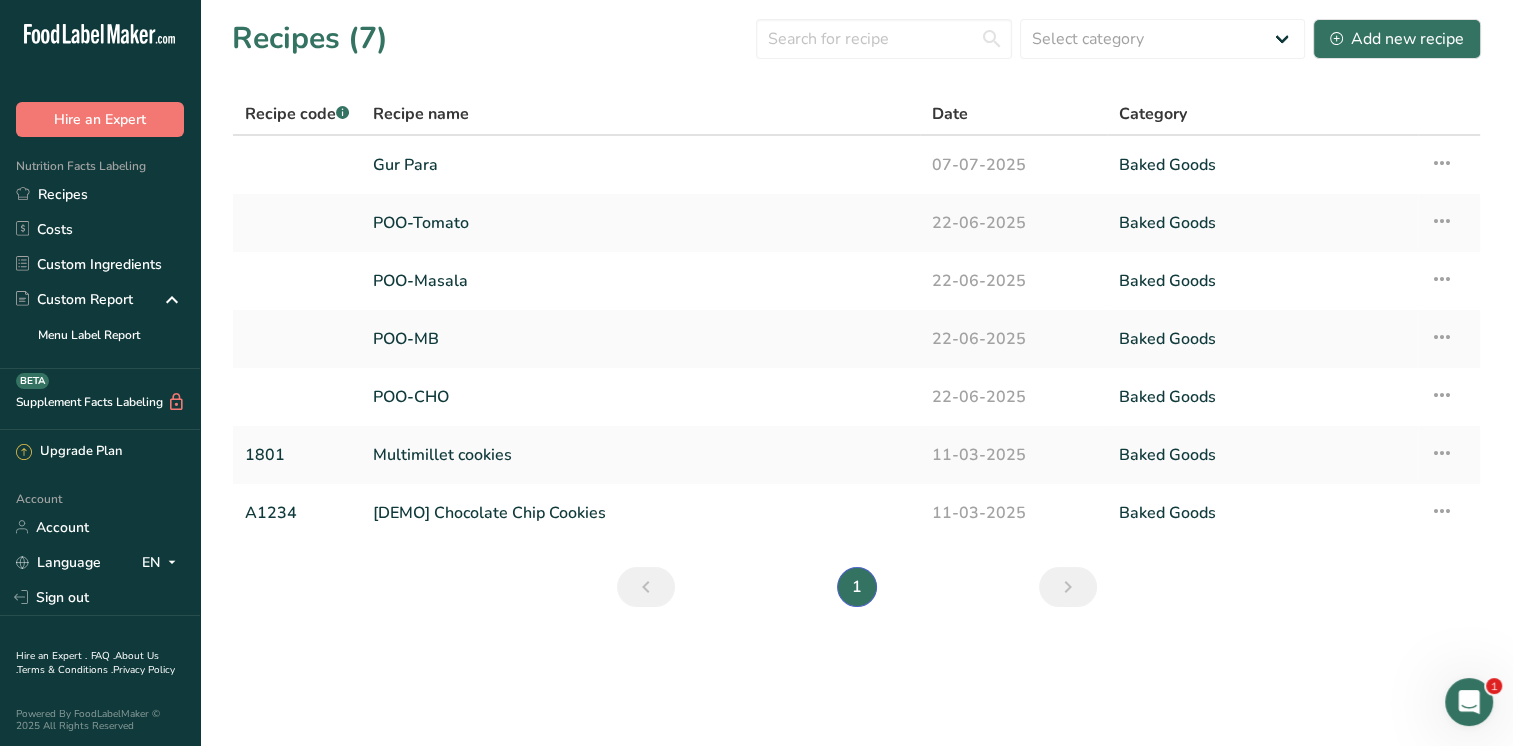 click on "Recipes (7)
Select category
All
Baked Goods
Beverages
Confectionery
Cooked Meals, Salads, & Sauces
Dairy
Snacks
Add new recipe
Recipe code
.a-a{fill:#347362;}.b-a{fill:#fff;}          Recipe name   Date   Category
Gur Para
07-07-2025
Baked Goods
Recipe Setup       Delete Recipe           Duplicate Recipe             Scale Recipe             Save as Sub-Recipe   .a-a{fill:#347362;}.b-a{fill:#fff;}                               Nutrition Breakdown                 Recipe Card
NEW
Amino Acids Pattern Report           Activity History
POO-Tomato" at bounding box center [756, 373] 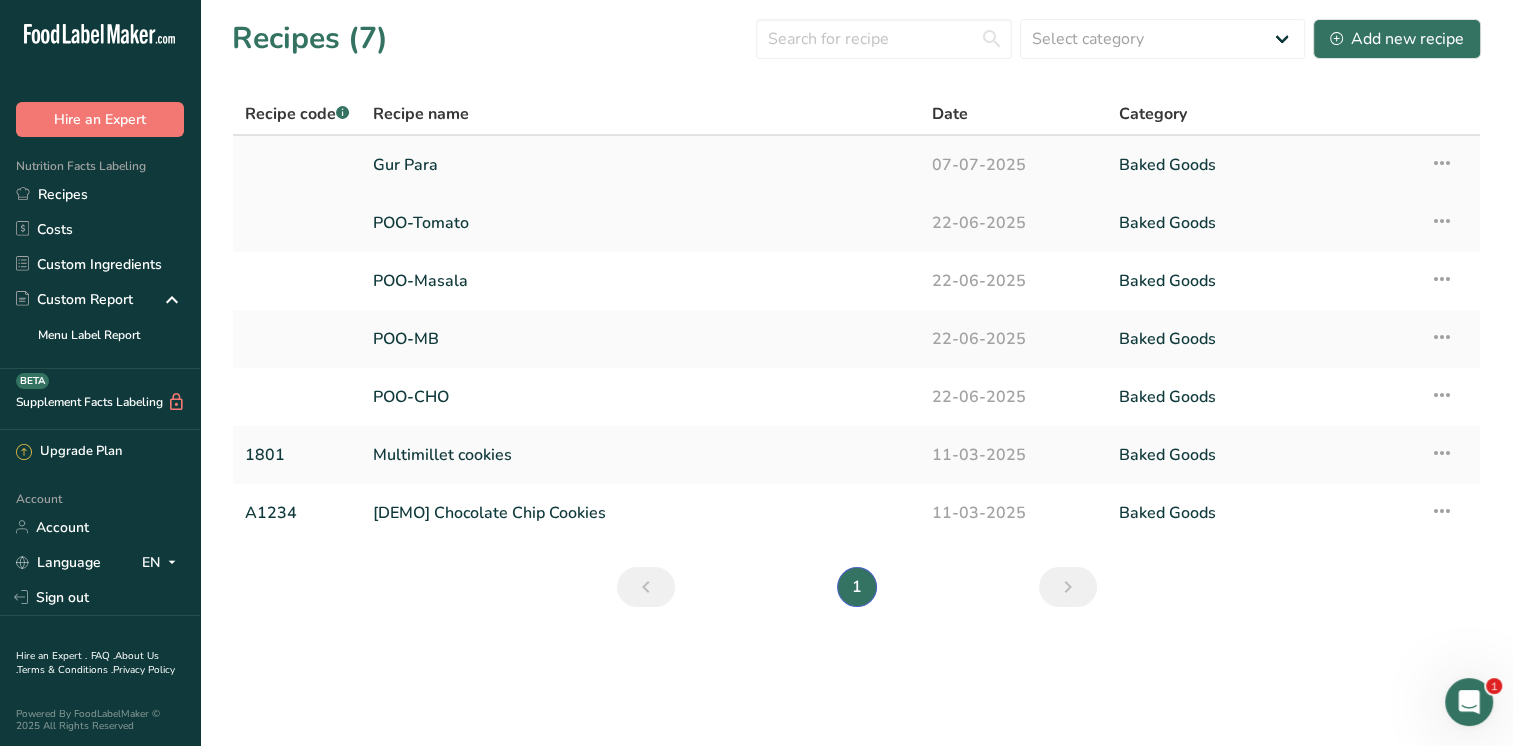 click on "Gur Para" at bounding box center (640, 165) 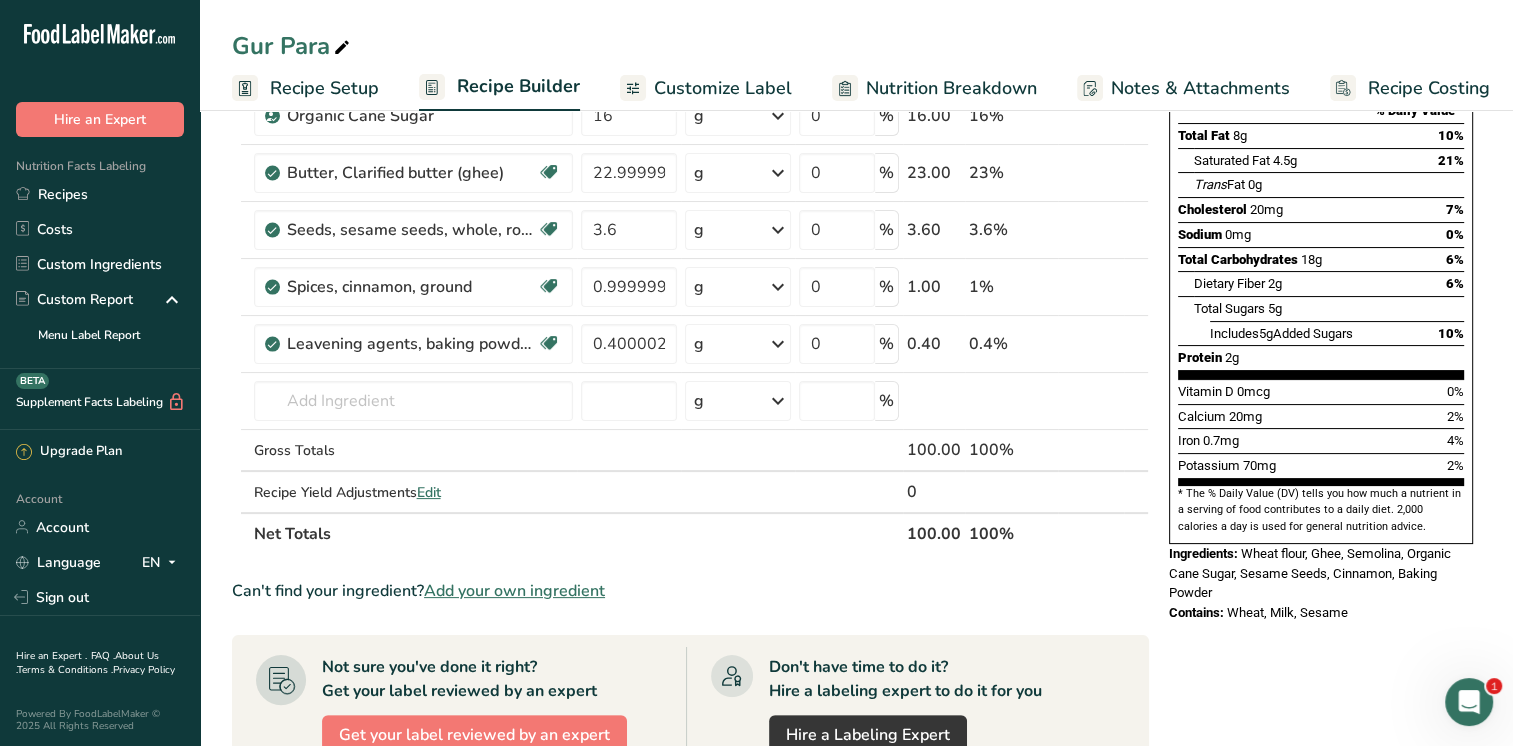 scroll, scrollTop: 316, scrollLeft: 0, axis: vertical 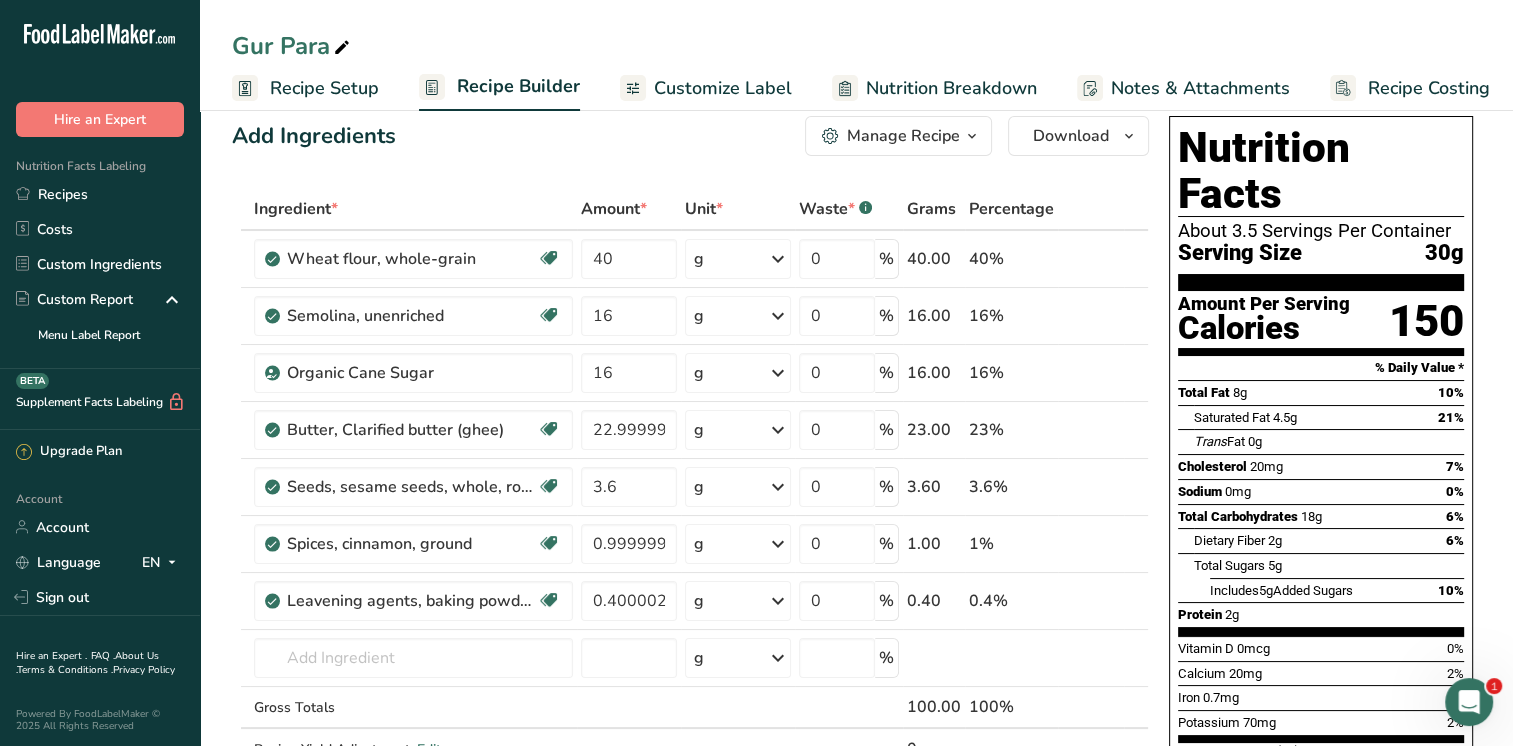 click on "Recipe Costing" at bounding box center (1429, 88) 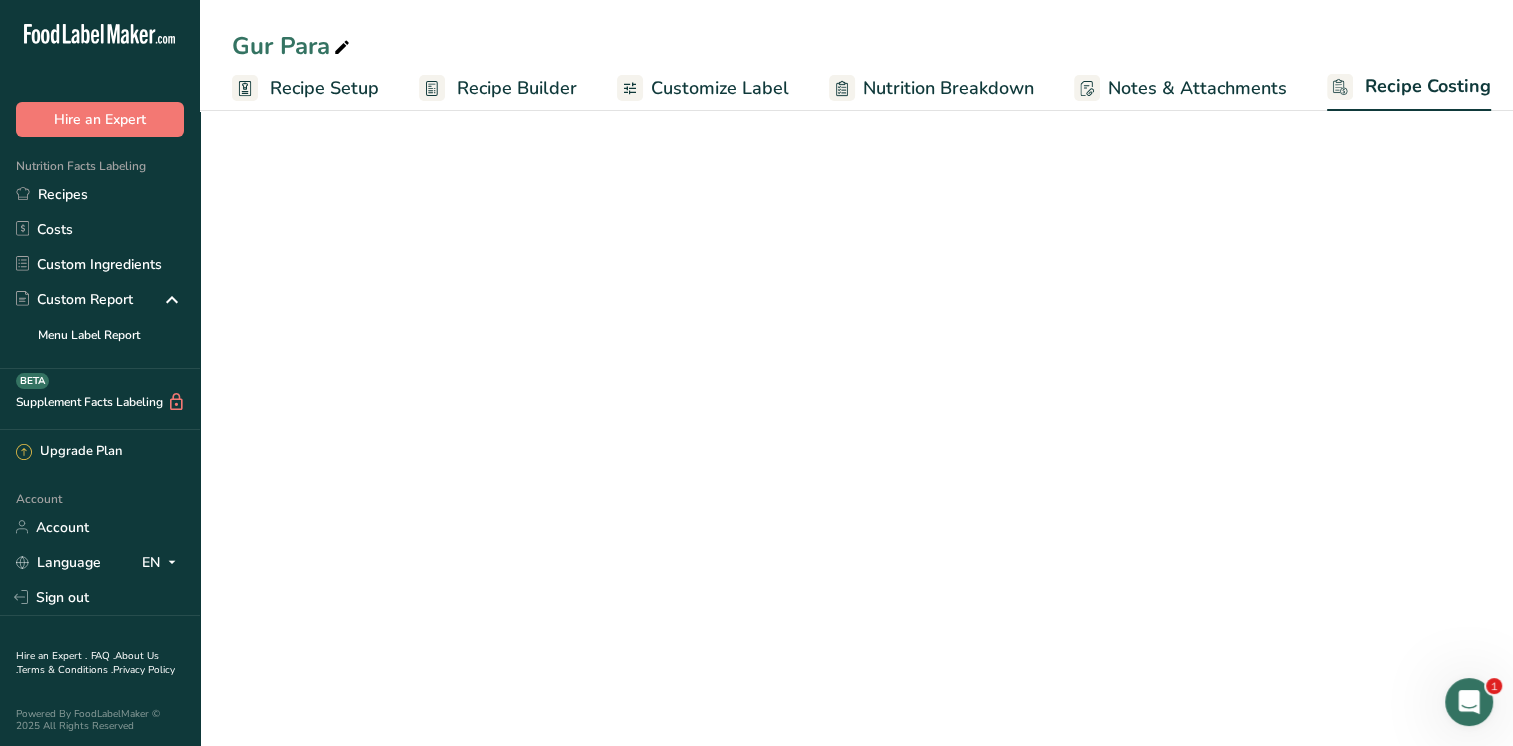 scroll, scrollTop: 0, scrollLeft: 8, axis: horizontal 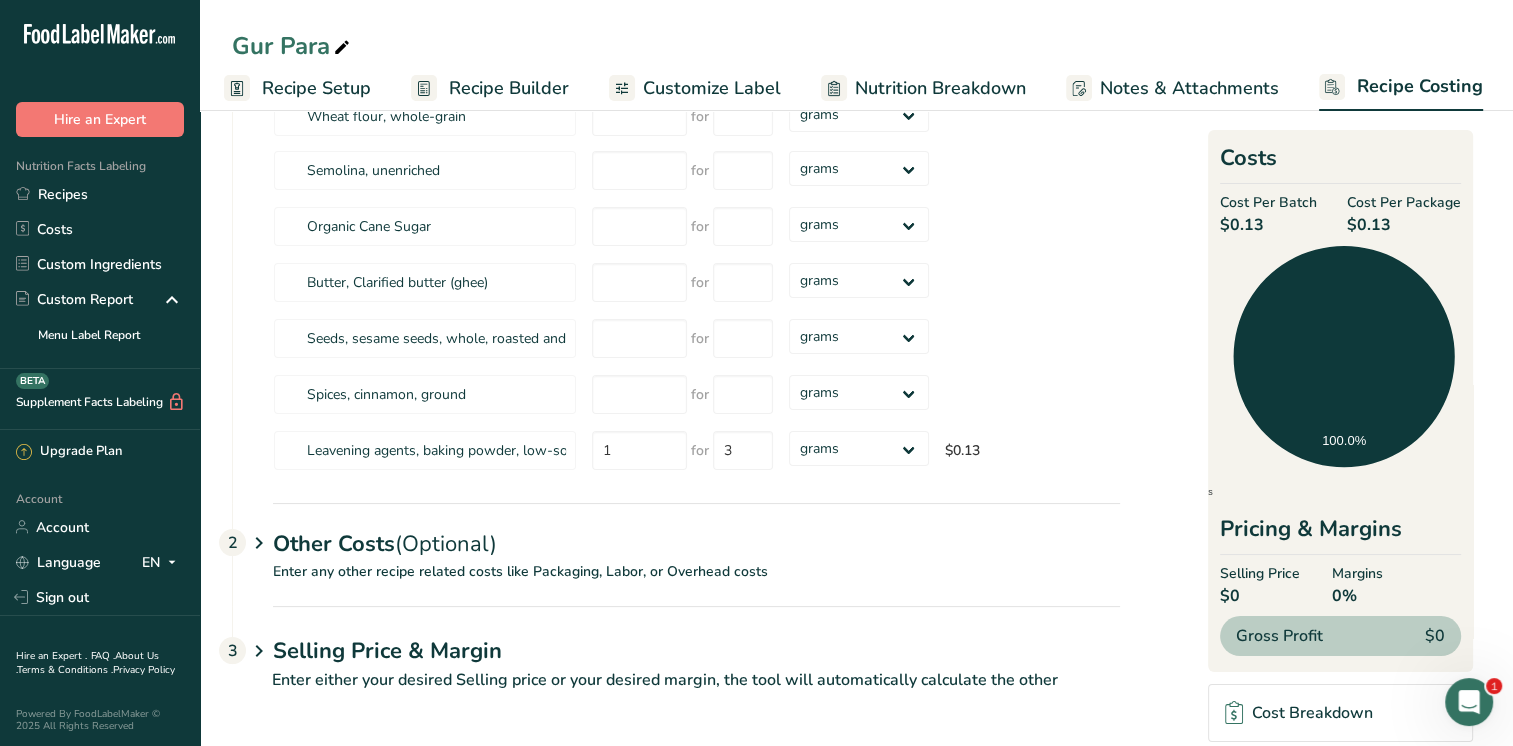 click on "Enter any other recipe related costs like Packaging, Labor, or Overhead costs" at bounding box center [676, 583] 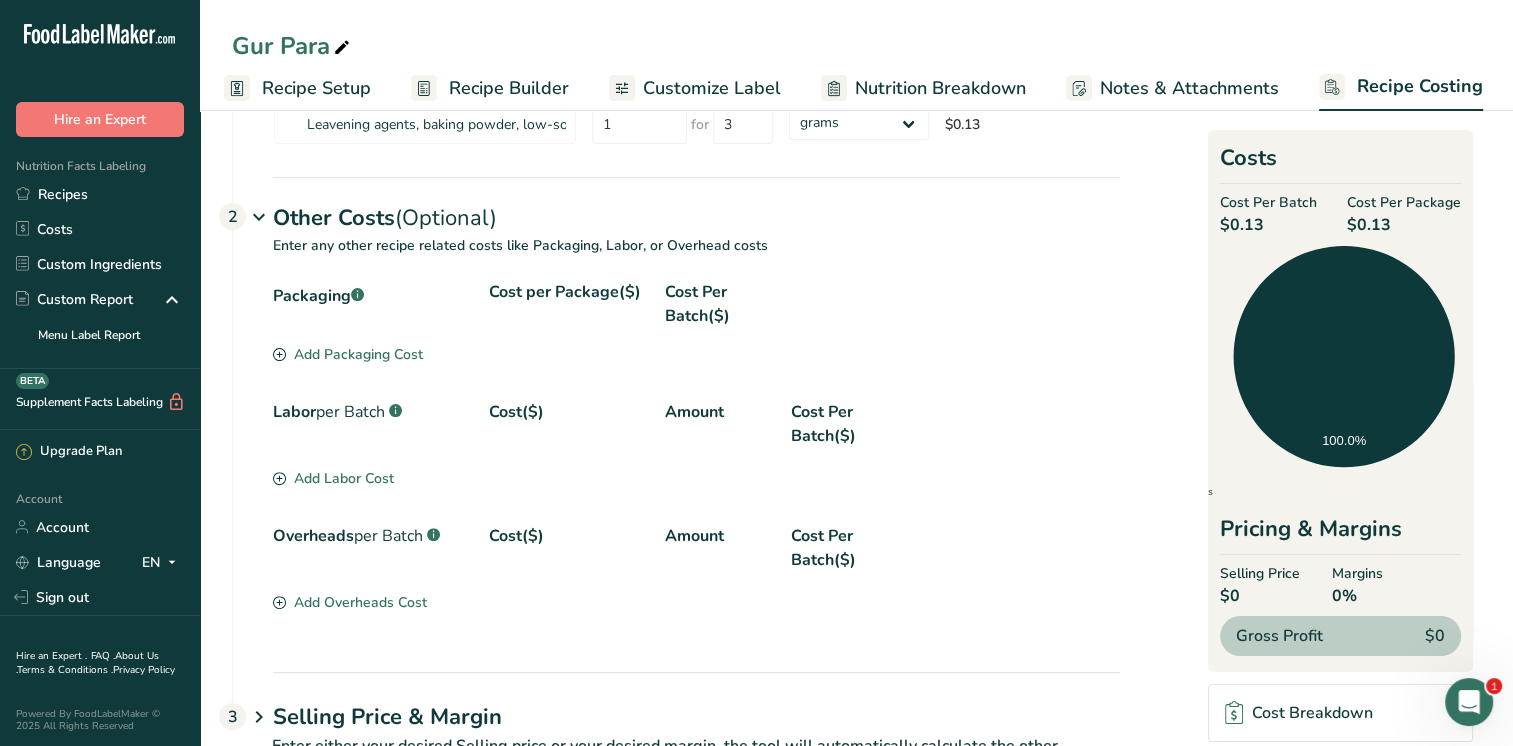 scroll, scrollTop: 579, scrollLeft: 0, axis: vertical 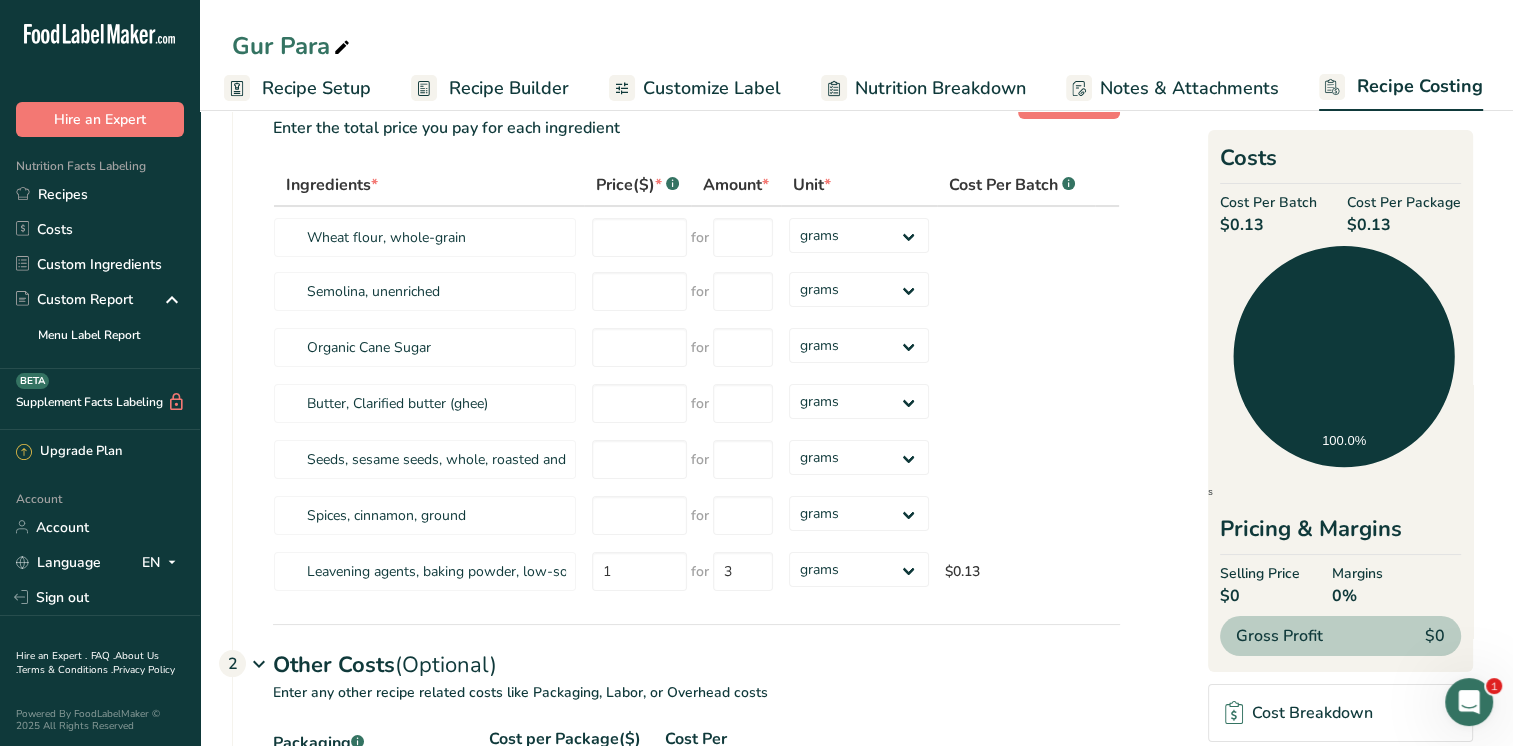 click on "Recipe Setup" at bounding box center (316, 88) 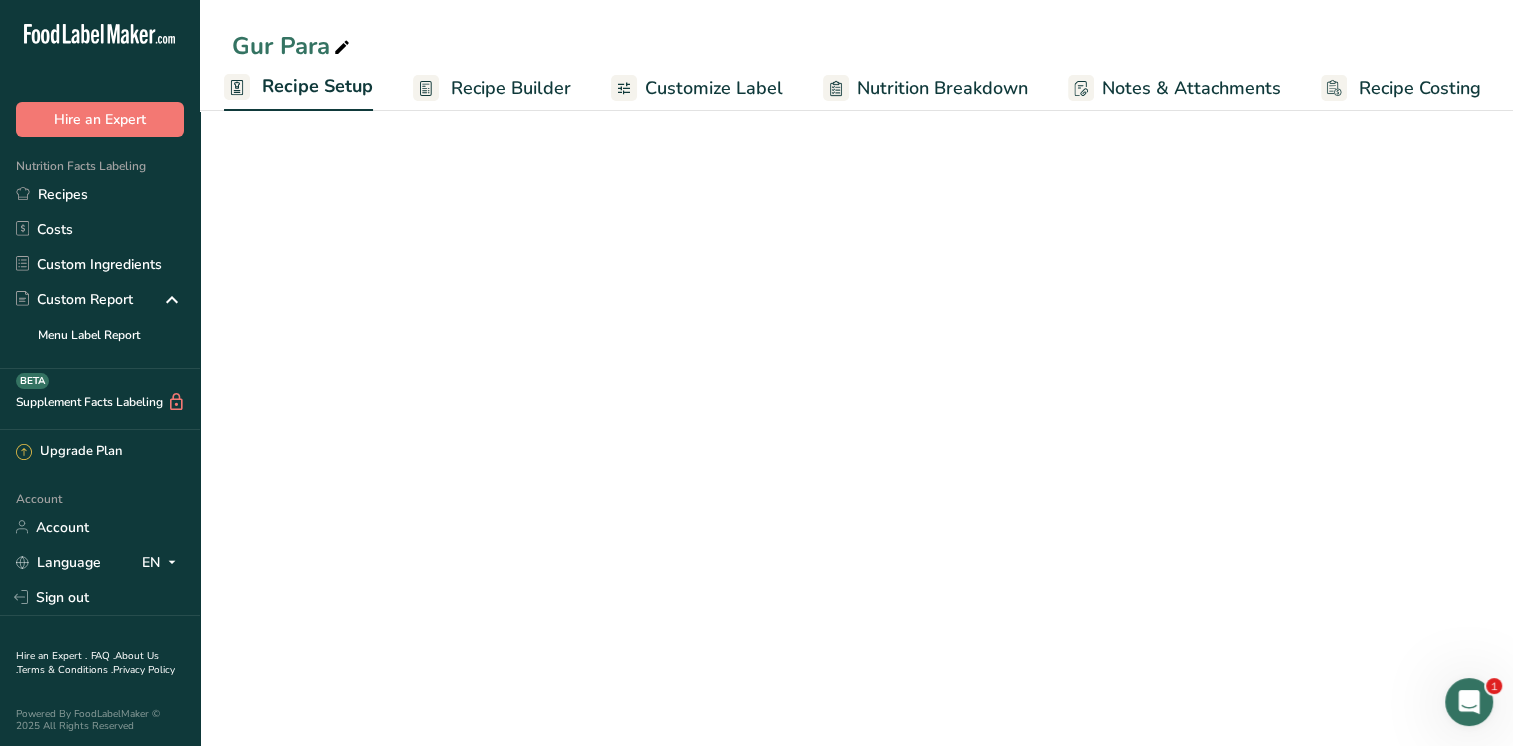 scroll, scrollTop: 0, scrollLeft: 7, axis: horizontal 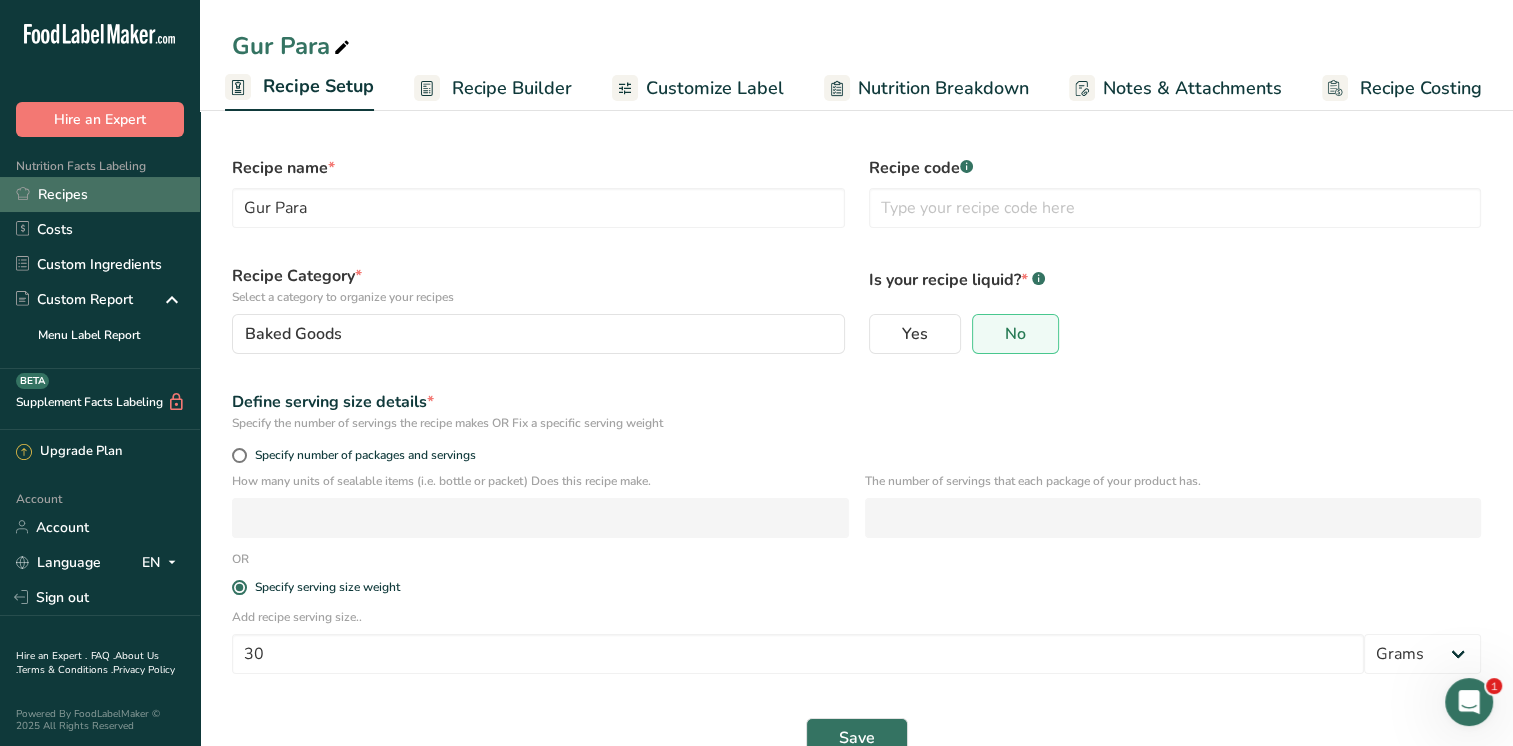click on "Recipes" at bounding box center [100, 194] 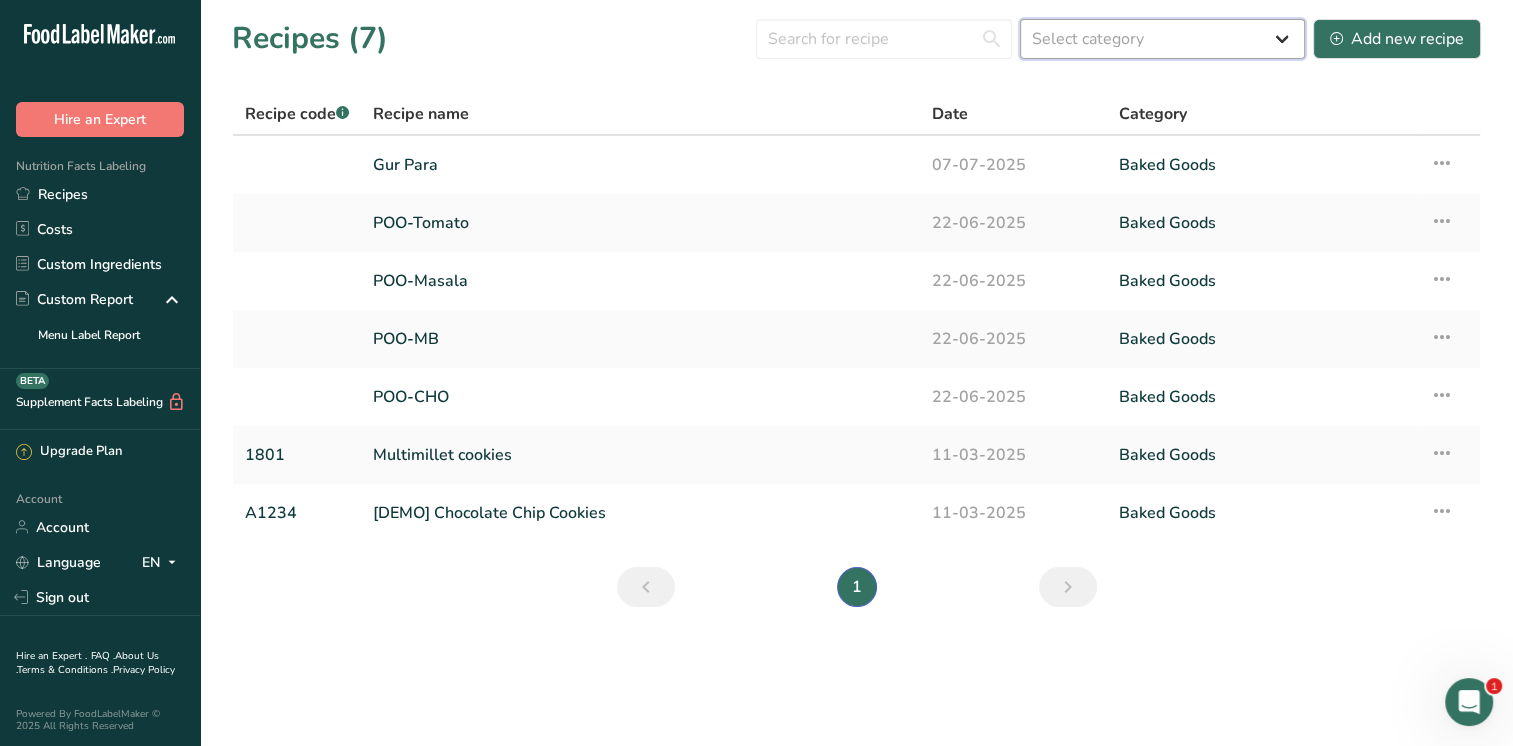 click on "Select category
All
Baked Goods
Beverages
Confectionery
Cooked Meals, Salads, & Sauces
Dairy
Snacks" at bounding box center (1162, 39) 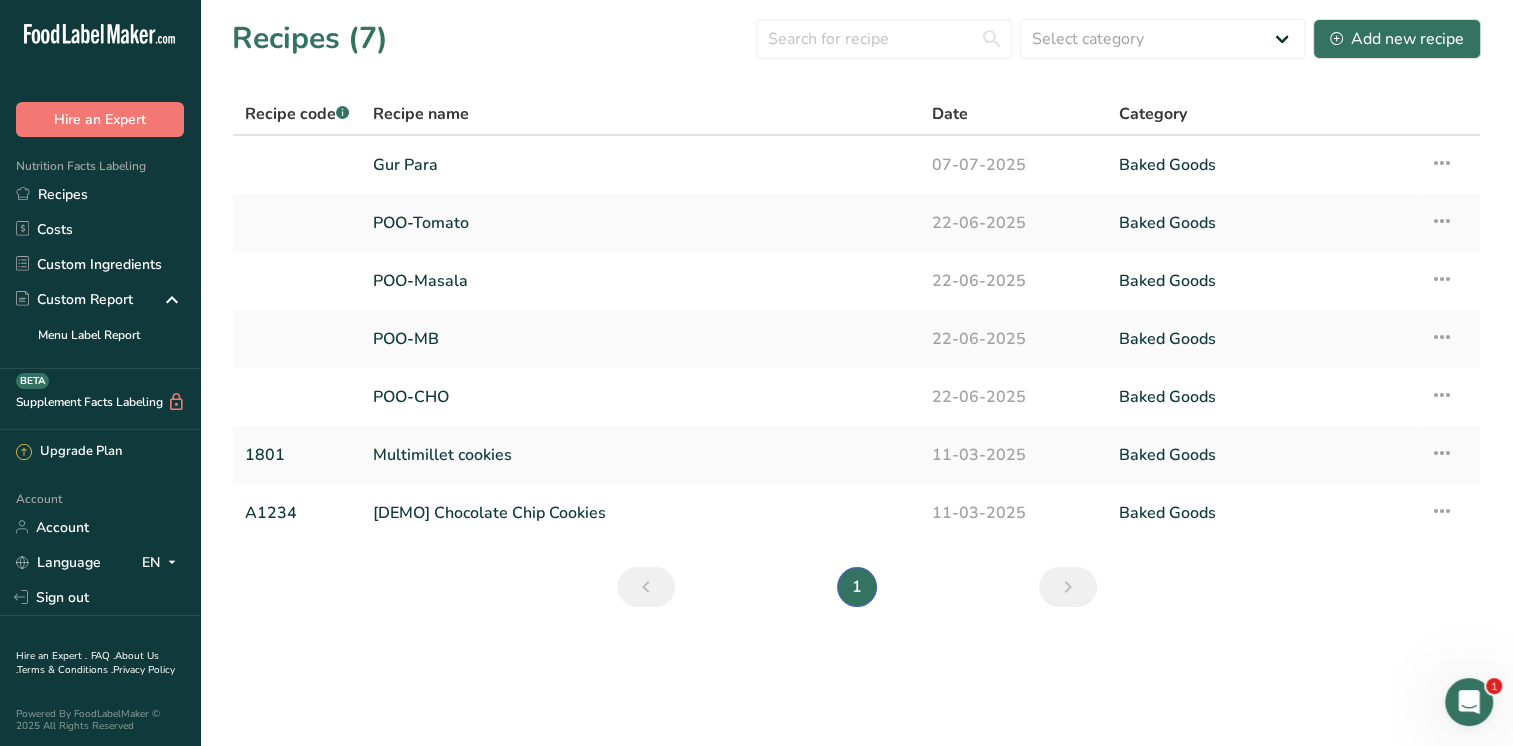 click on "Recipes (7)
Select category
All
Baked Goods
Beverages
Confectionery
Cooked Meals, Salads, & Sauces
Dairy
Snacks
Add new recipe
Recipe code
.a-a{fill:#347362;}.b-a{fill:#fff;}          Recipe name   Date   Category
Gur Para
07-07-2025
Baked Goods
Recipe Setup       Delete Recipe           Duplicate Recipe             Scale Recipe             Save as Sub-Recipe   .a-a{fill:#347362;}.b-a{fill:#fff;}                               Nutrition Breakdown                 Recipe Card
NEW
Amino Acids Pattern Report           Activity History
POO-Tomato
Recipe Setup" at bounding box center (856, 319) 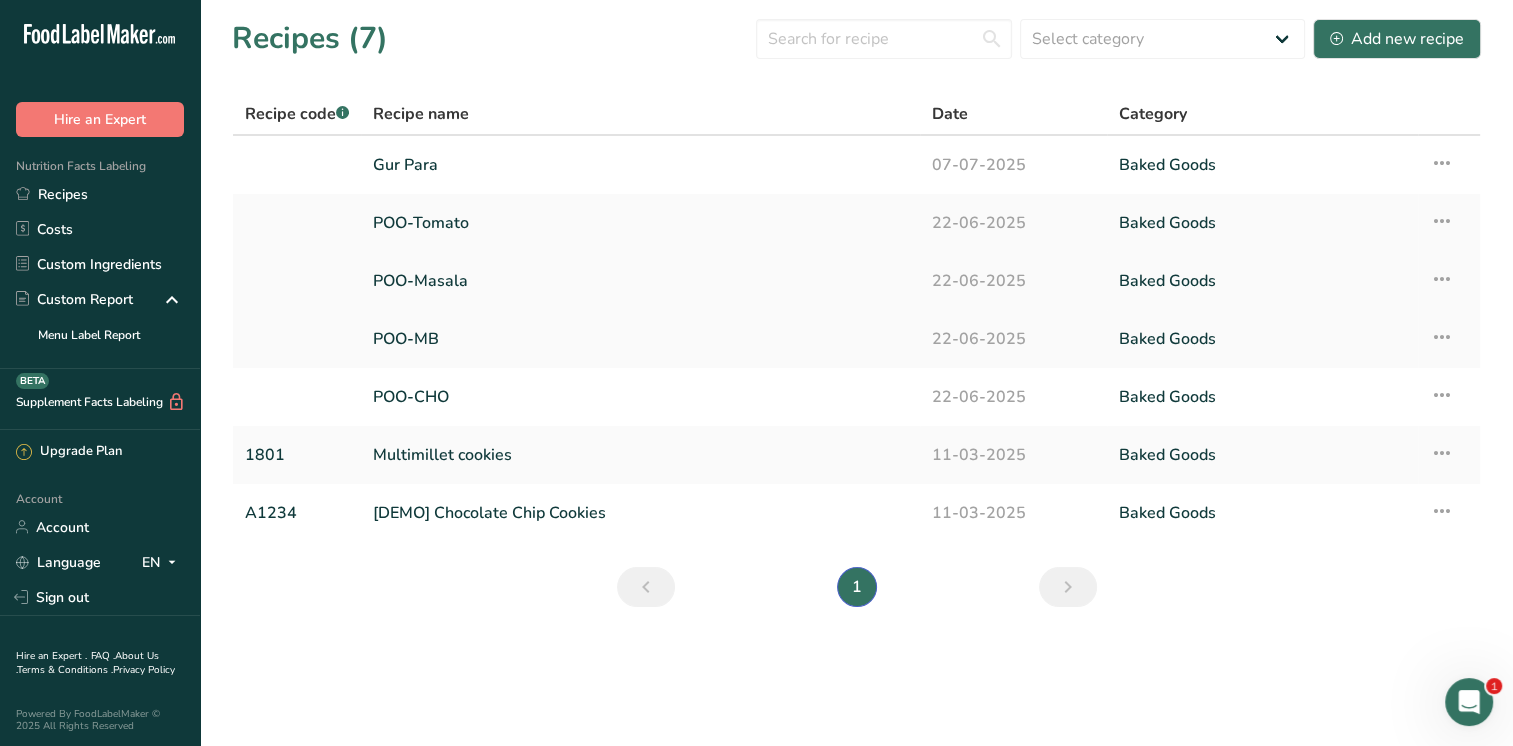 click on "POO-Masala" at bounding box center (640, 281) 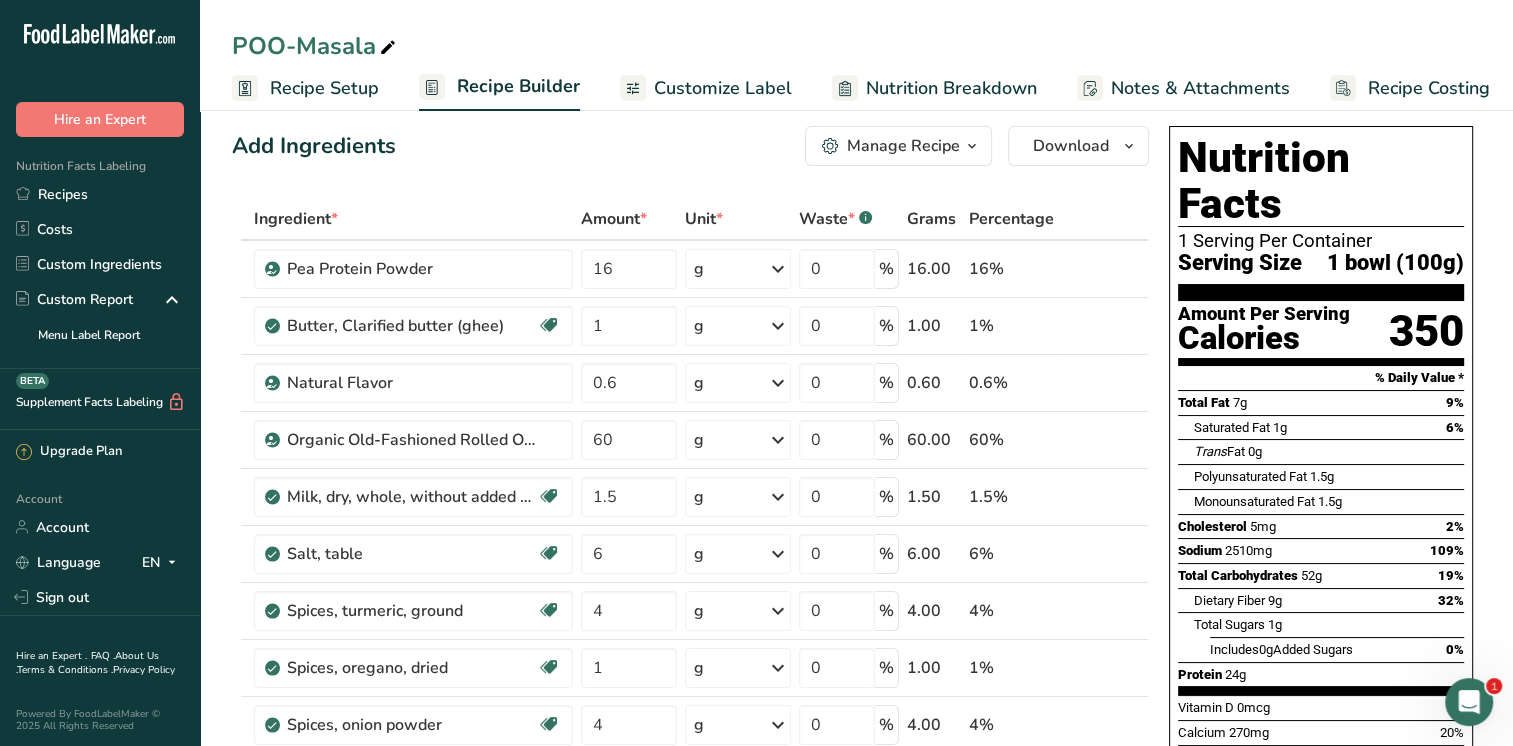 scroll, scrollTop: 0, scrollLeft: 0, axis: both 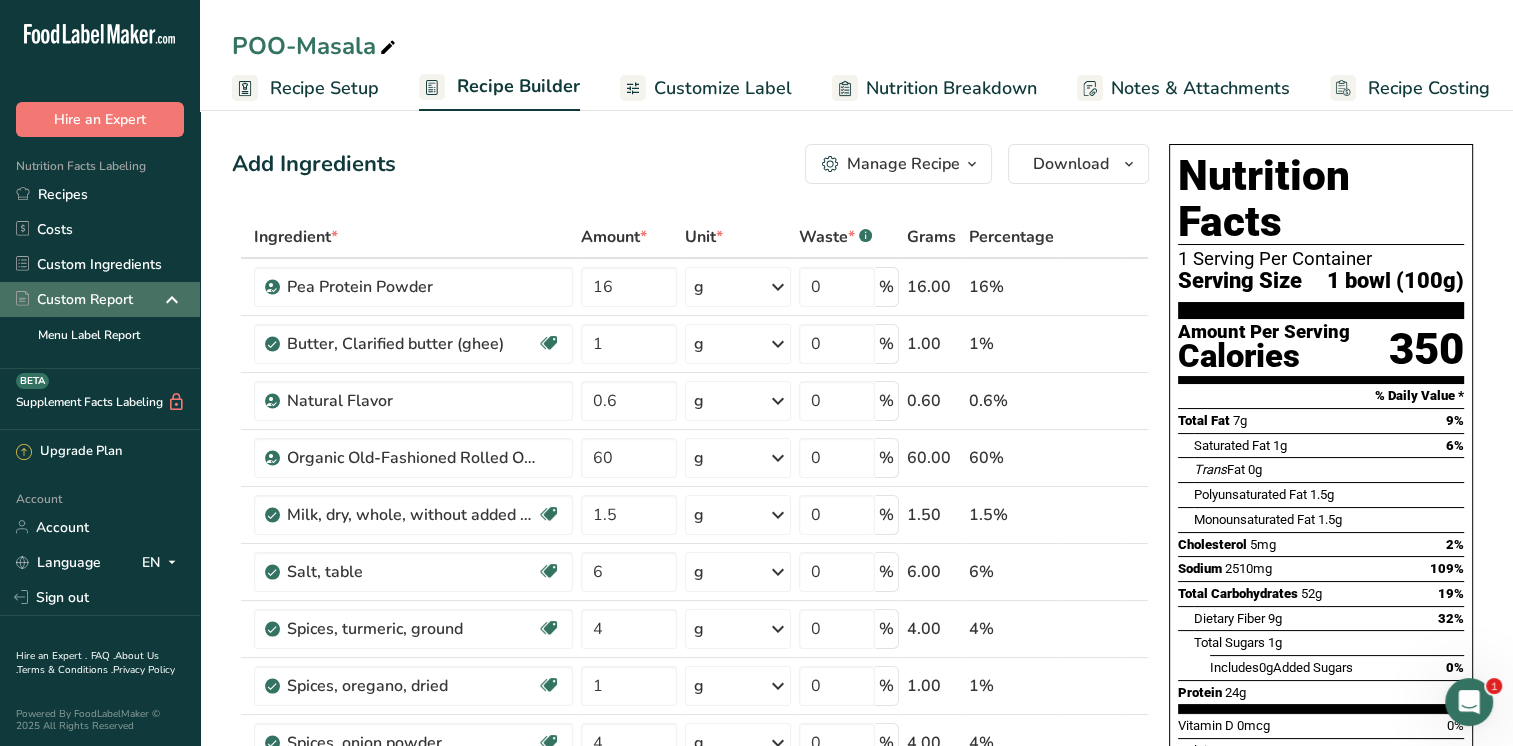 click at bounding box center [172, 300] 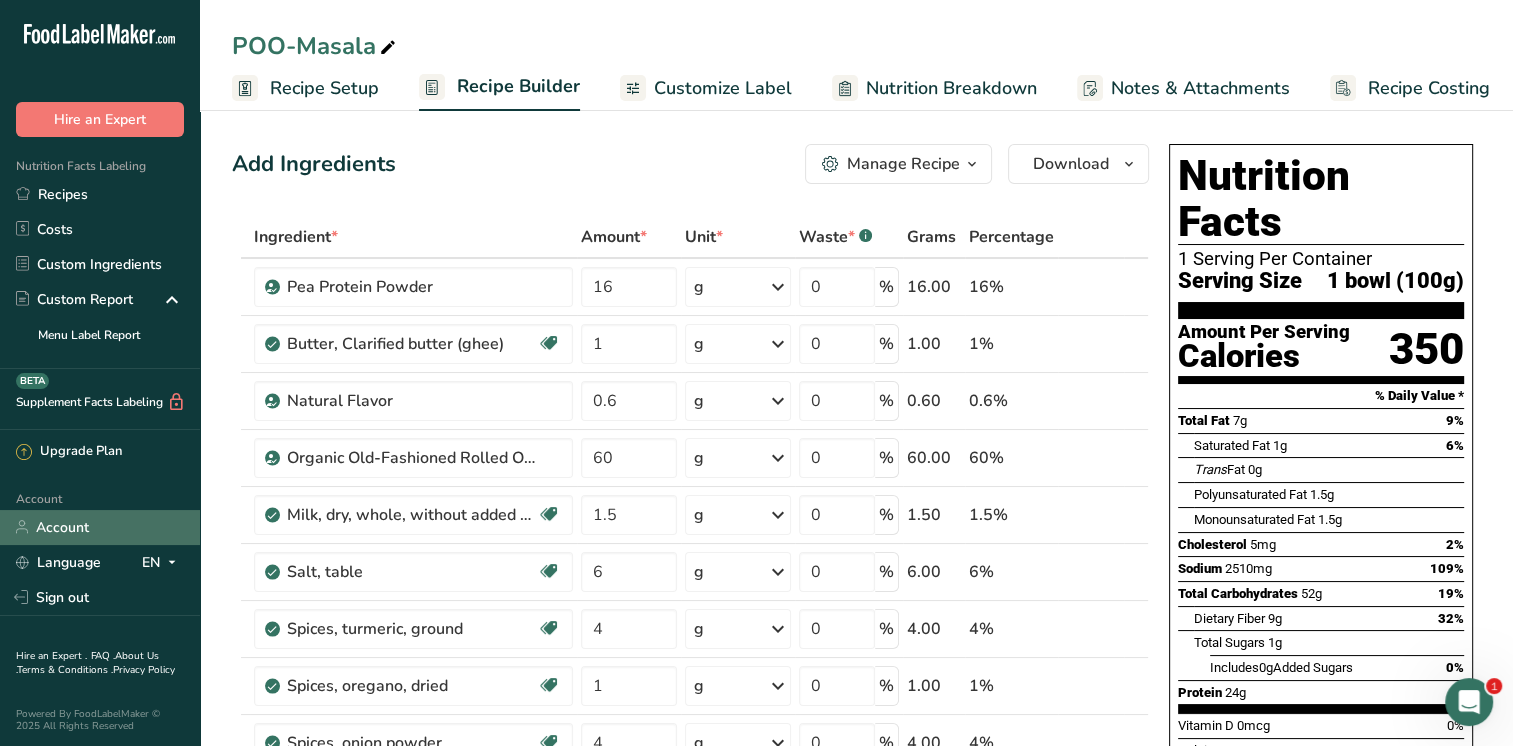 click on "Account" at bounding box center (100, 527) 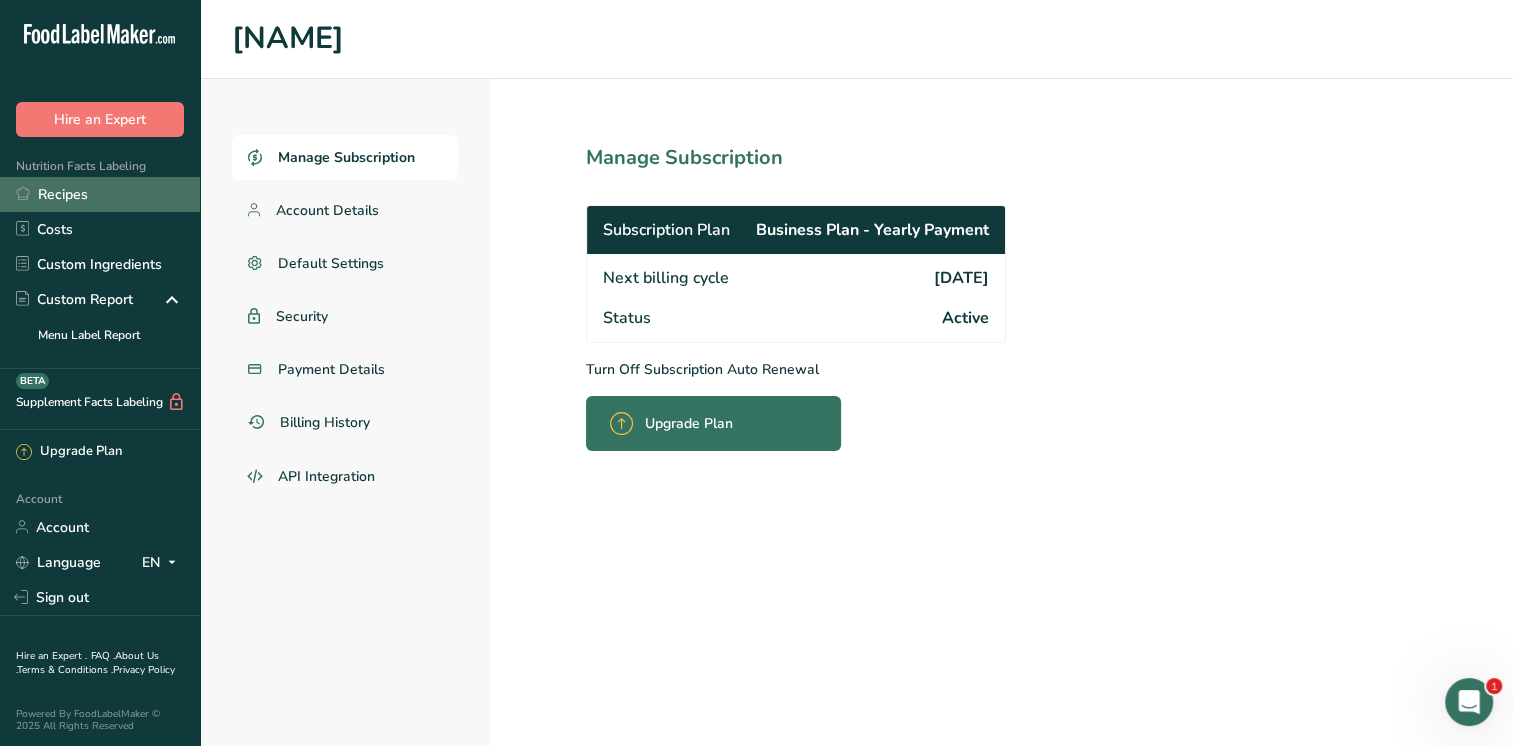 click on "Recipes" at bounding box center [100, 194] 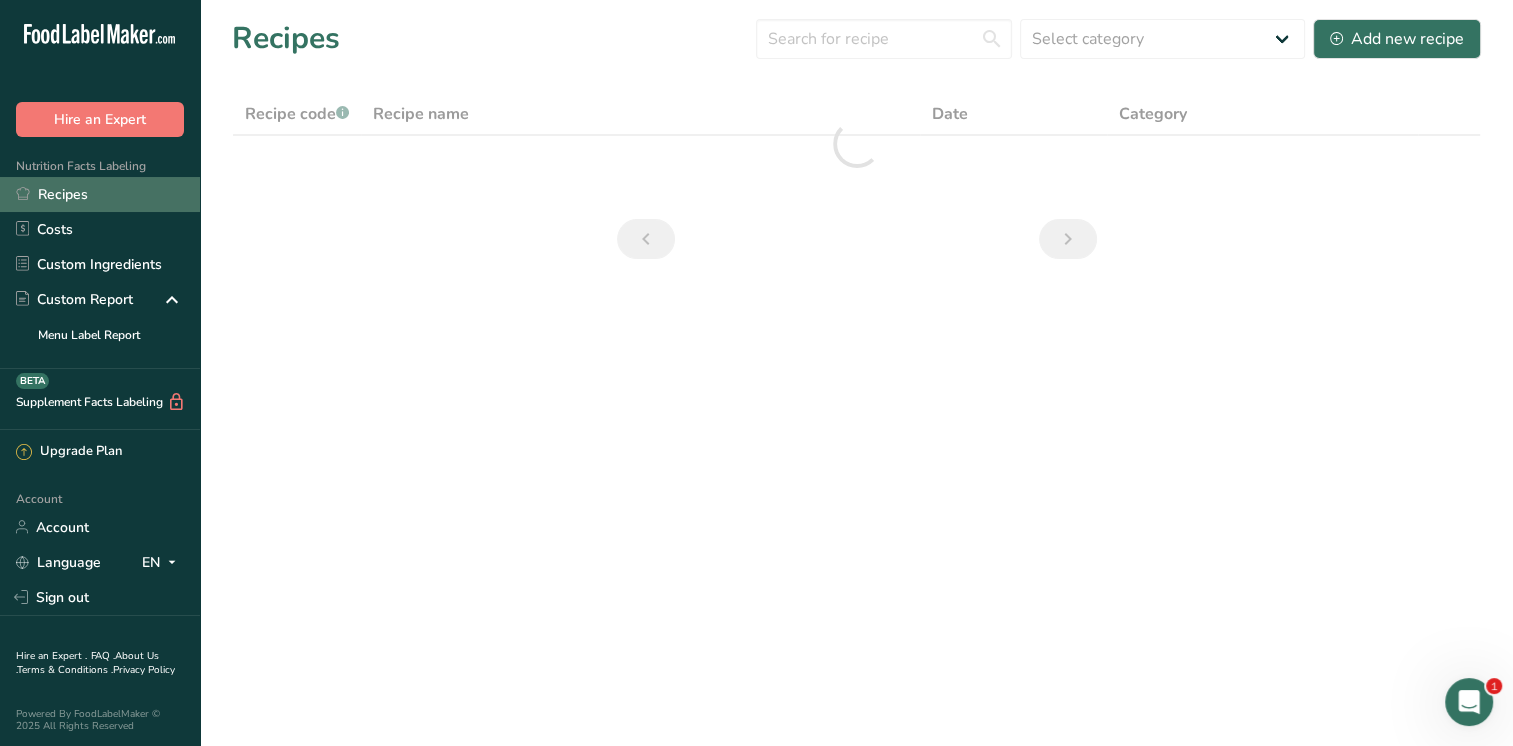 click on "Recipes" at bounding box center [100, 194] 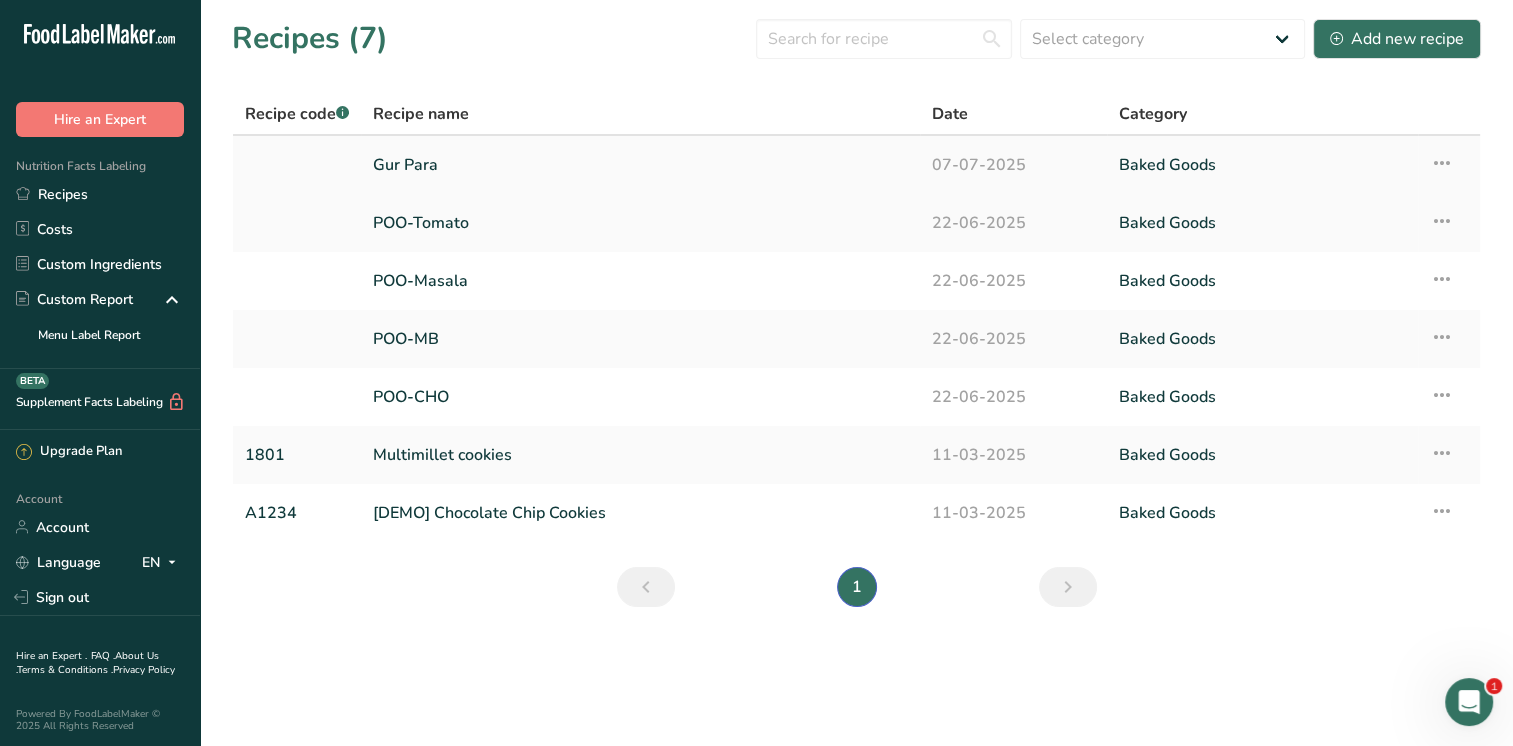 click on "Gur Para" at bounding box center [640, 165] 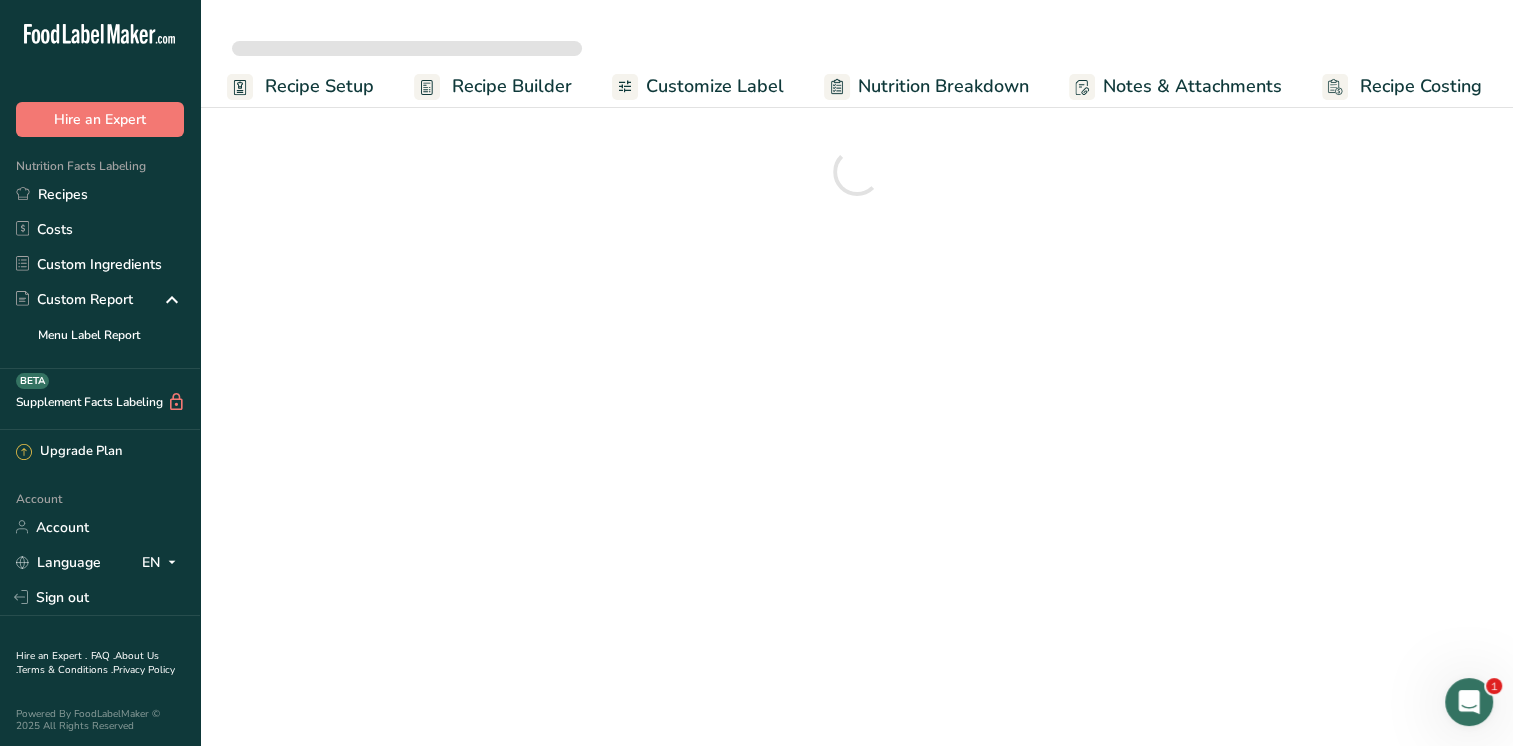 scroll, scrollTop: 0, scrollLeft: 6, axis: horizontal 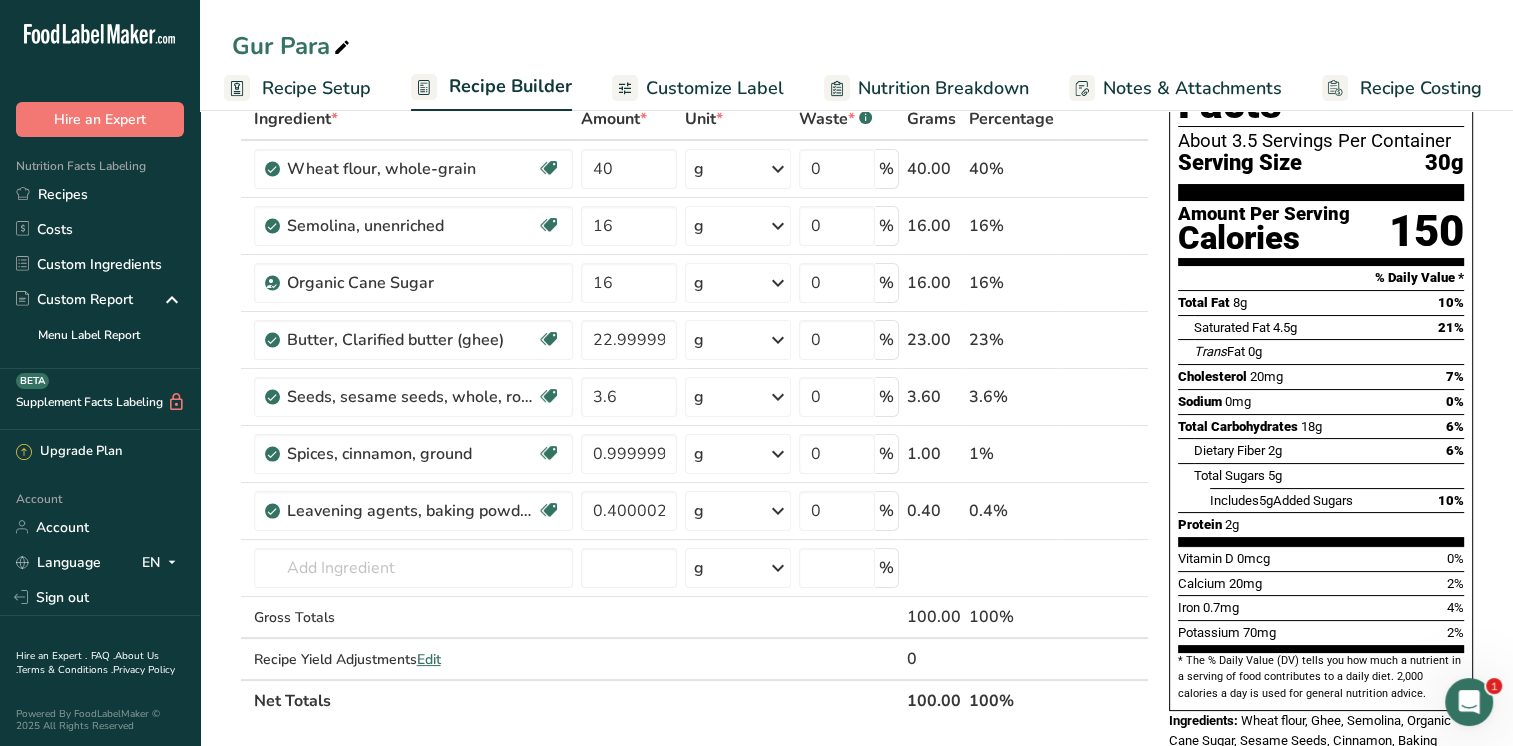 click on "Nutrition Breakdown" at bounding box center (943, 88) 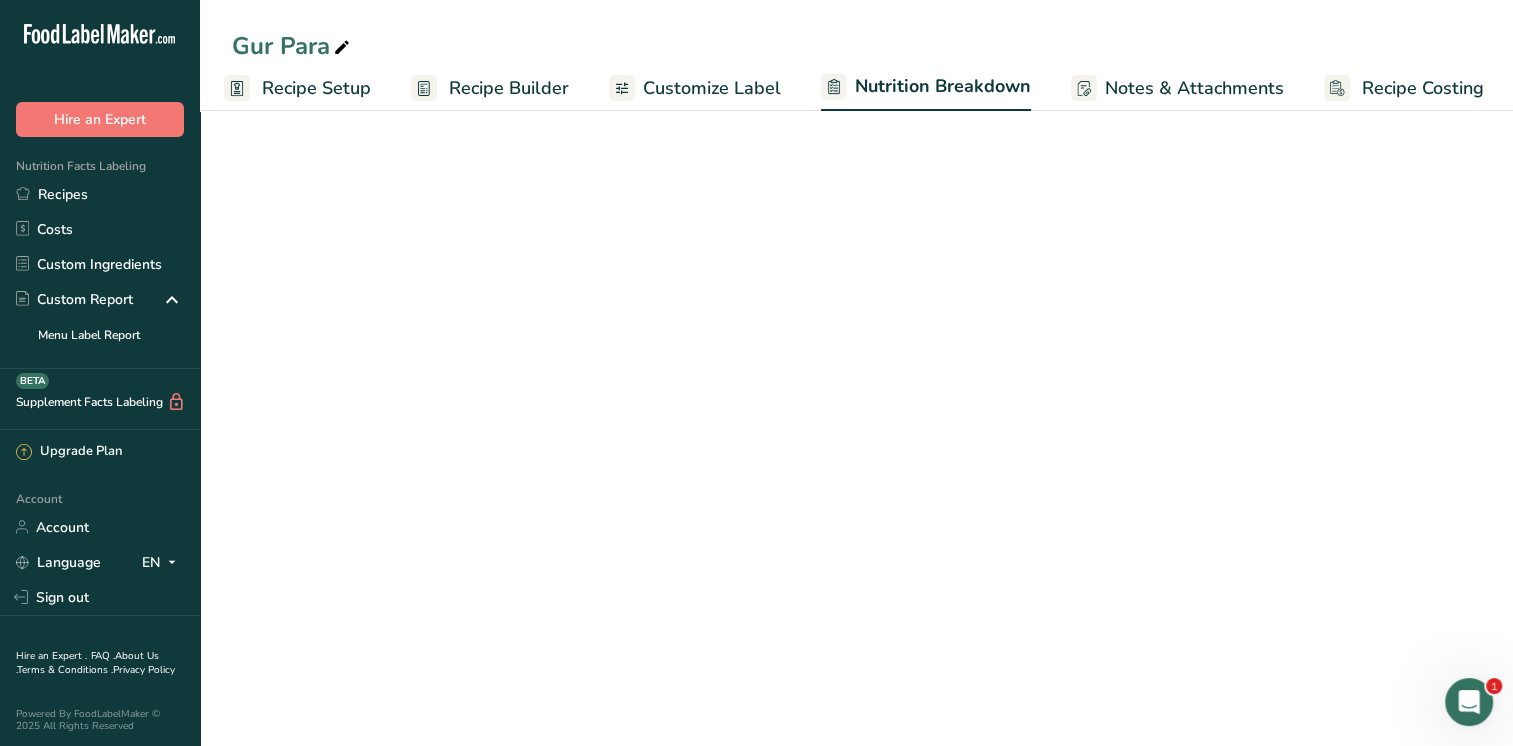 scroll, scrollTop: 0, scrollLeft: 10, axis: horizontal 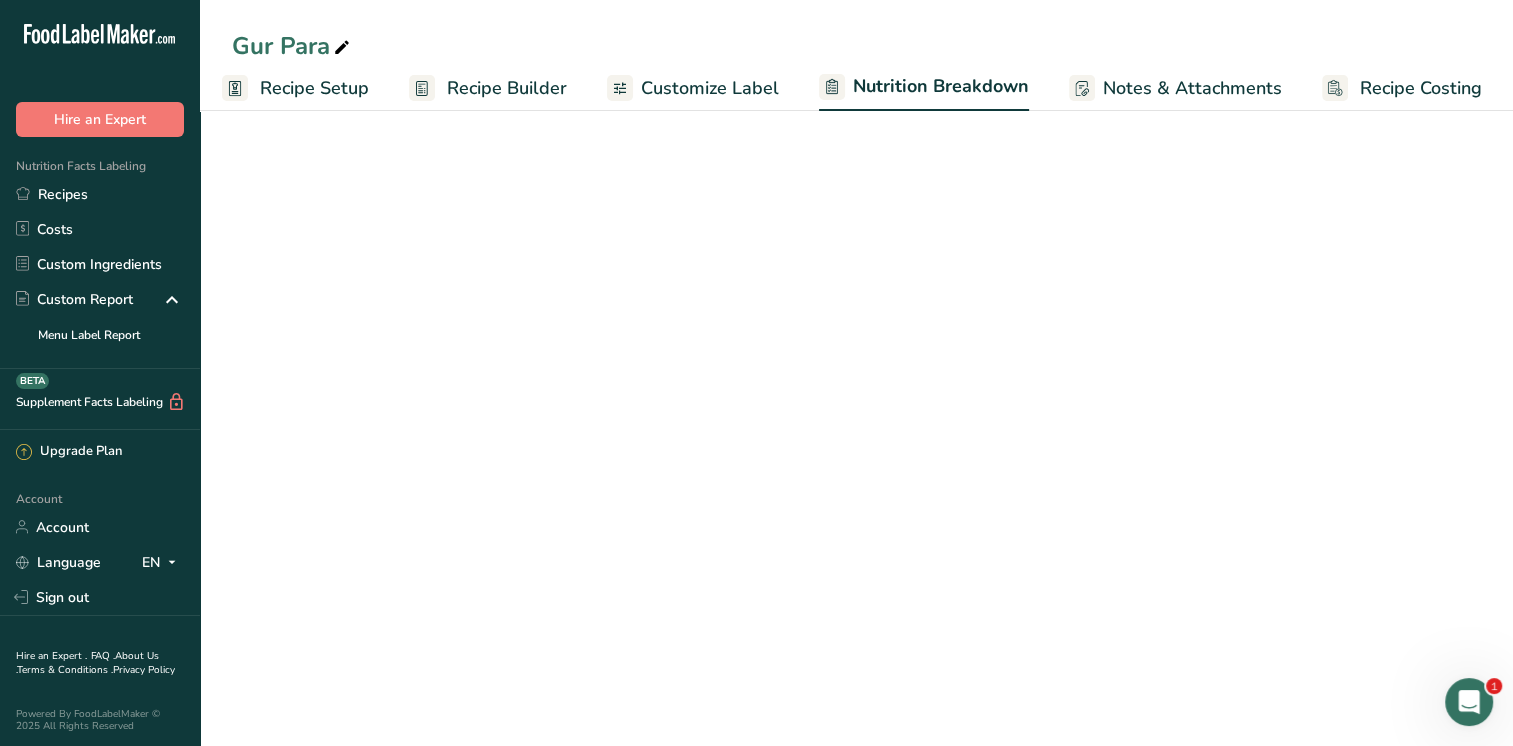 select on "Calories" 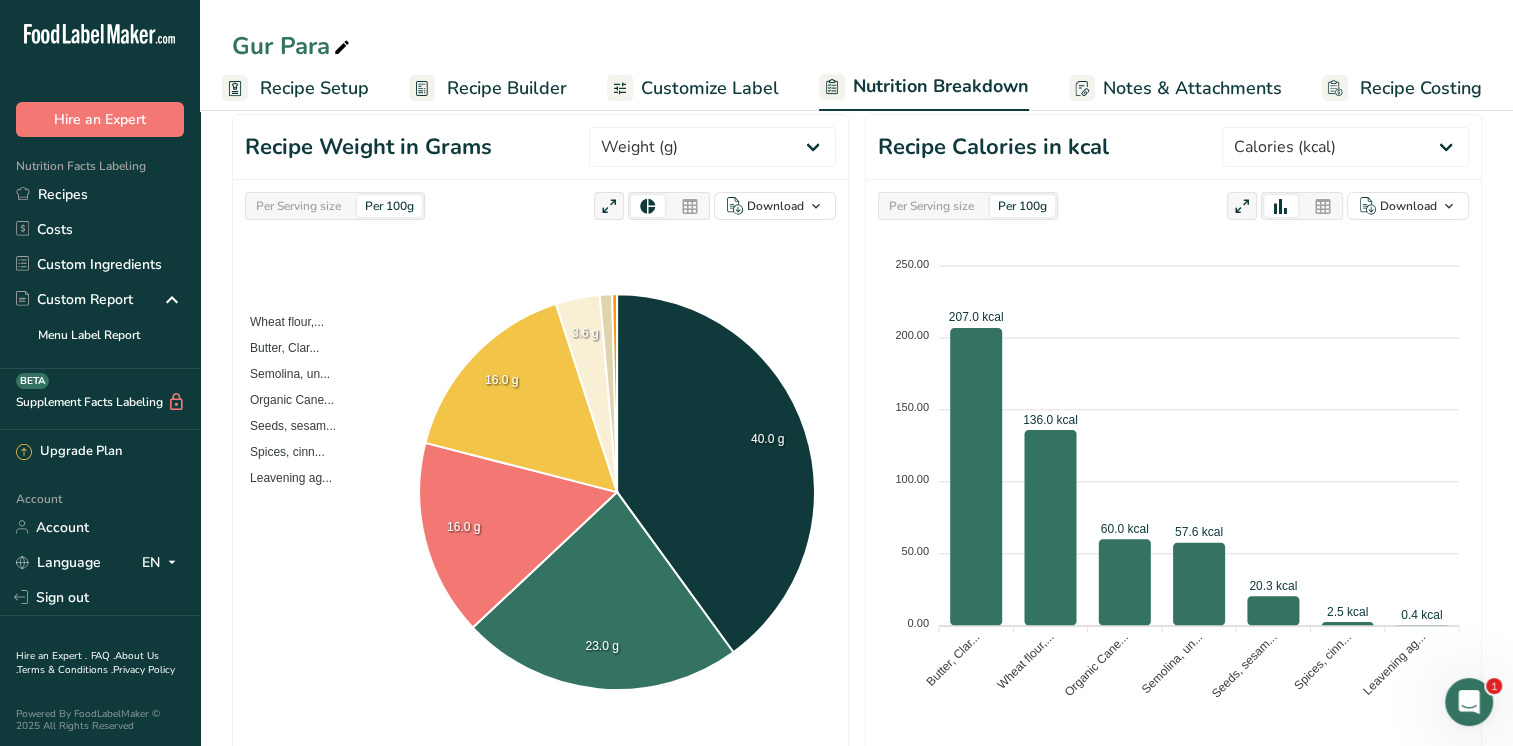 scroll, scrollTop: 180, scrollLeft: 0, axis: vertical 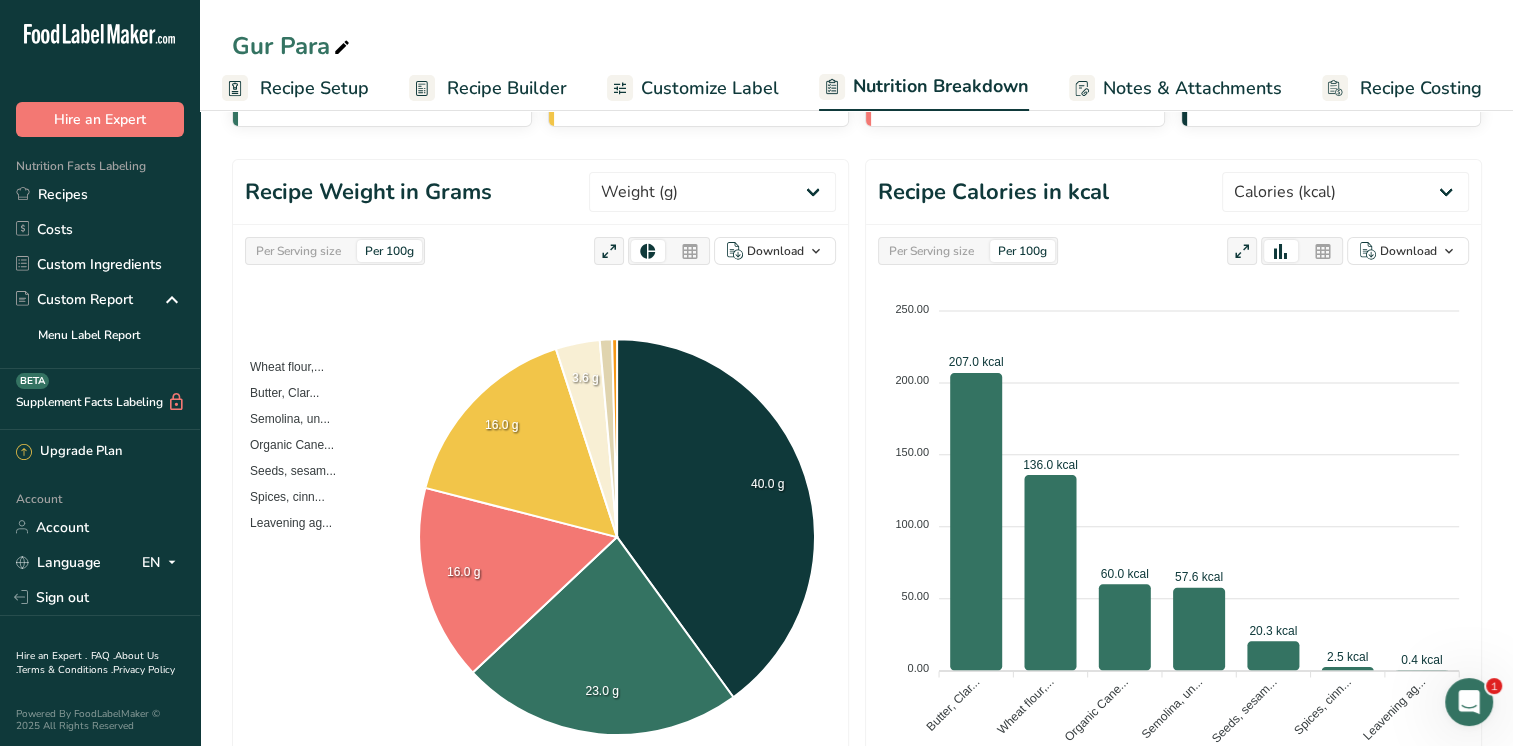 click on "Recipe Costing" at bounding box center [1421, 88] 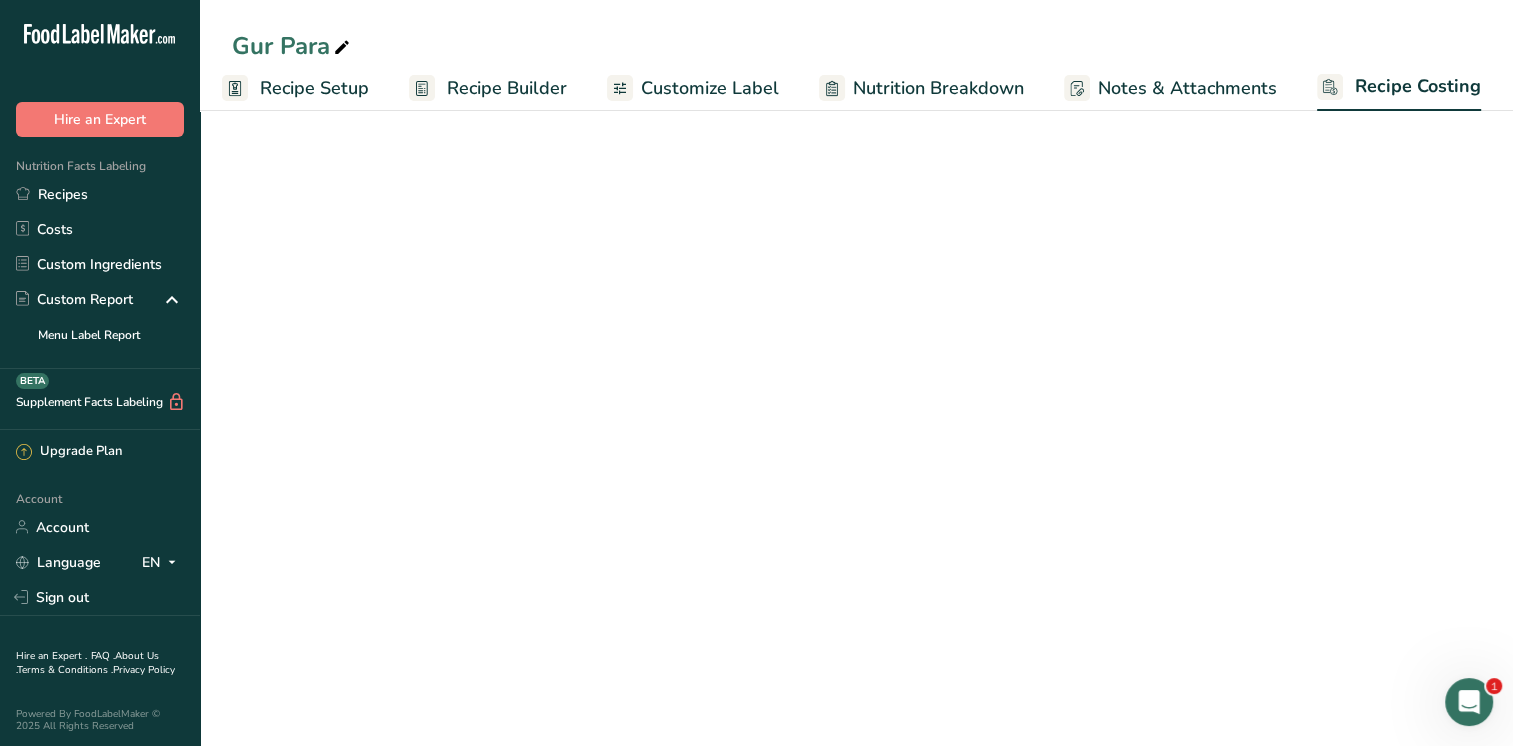 scroll, scrollTop: 0, scrollLeft: 8, axis: horizontal 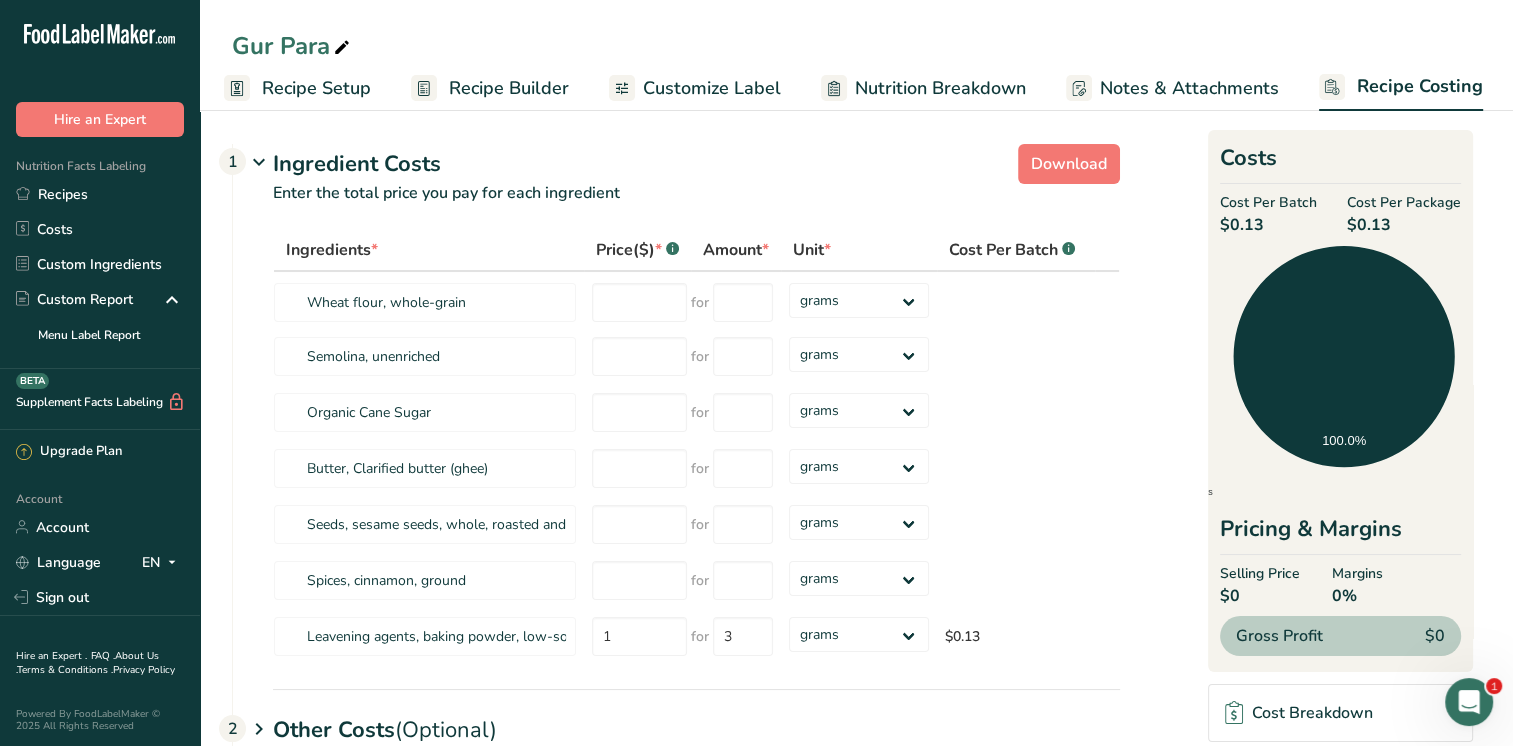click on "Recipe Builder" at bounding box center [509, 88] 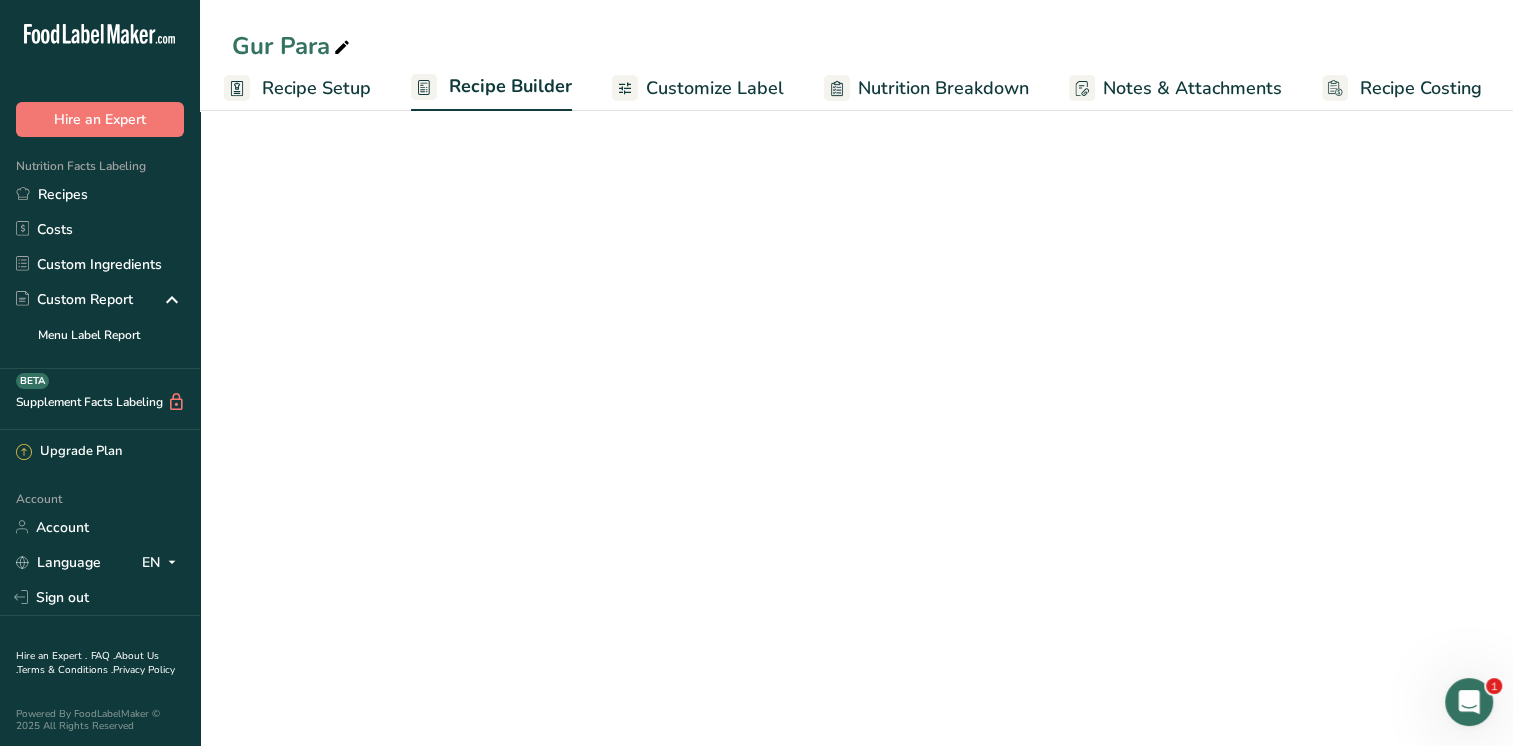 scroll, scrollTop: 0, scrollLeft: 8, axis: horizontal 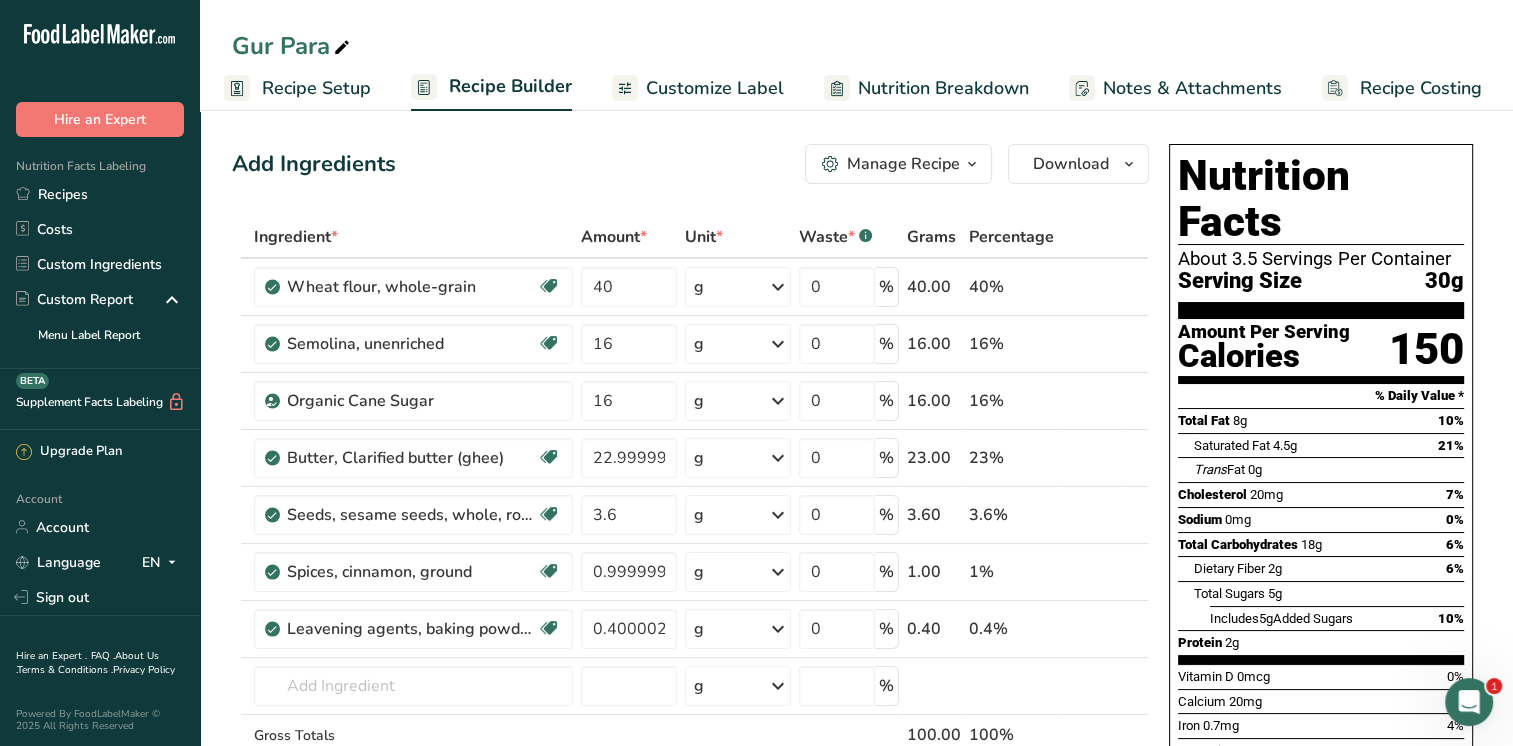 click at bounding box center [972, 164] 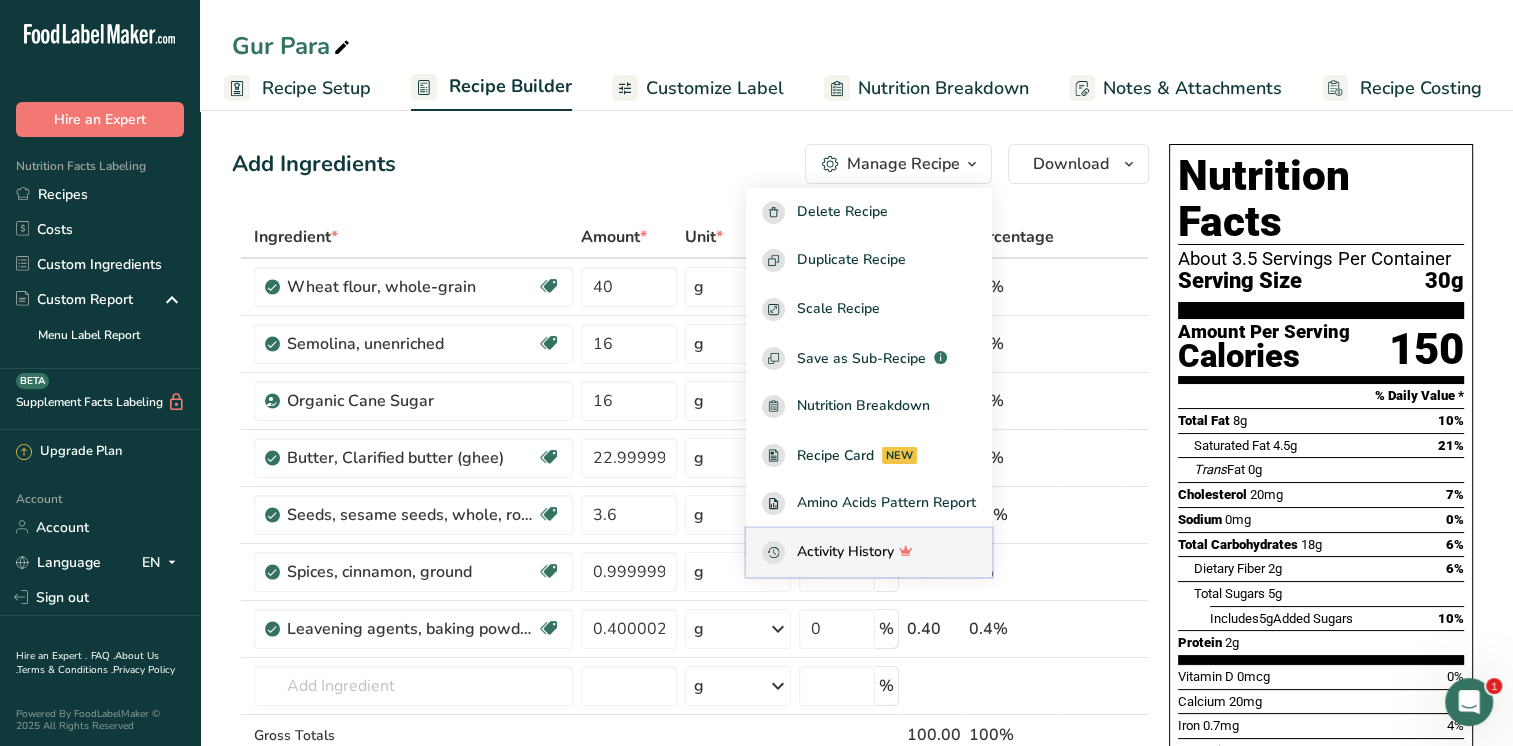 click on "Activity History" at bounding box center [845, 552] 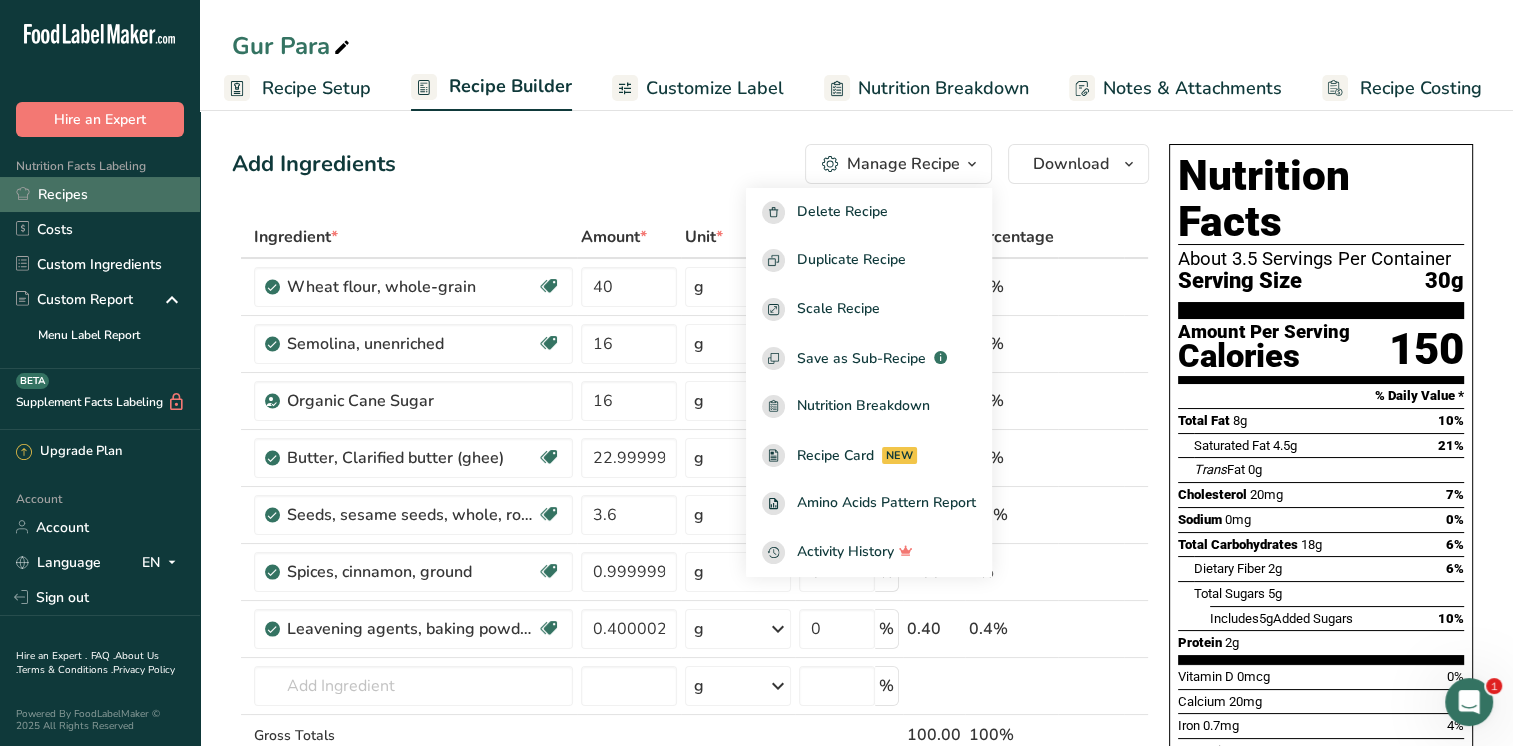 click on "Recipes" at bounding box center [100, 194] 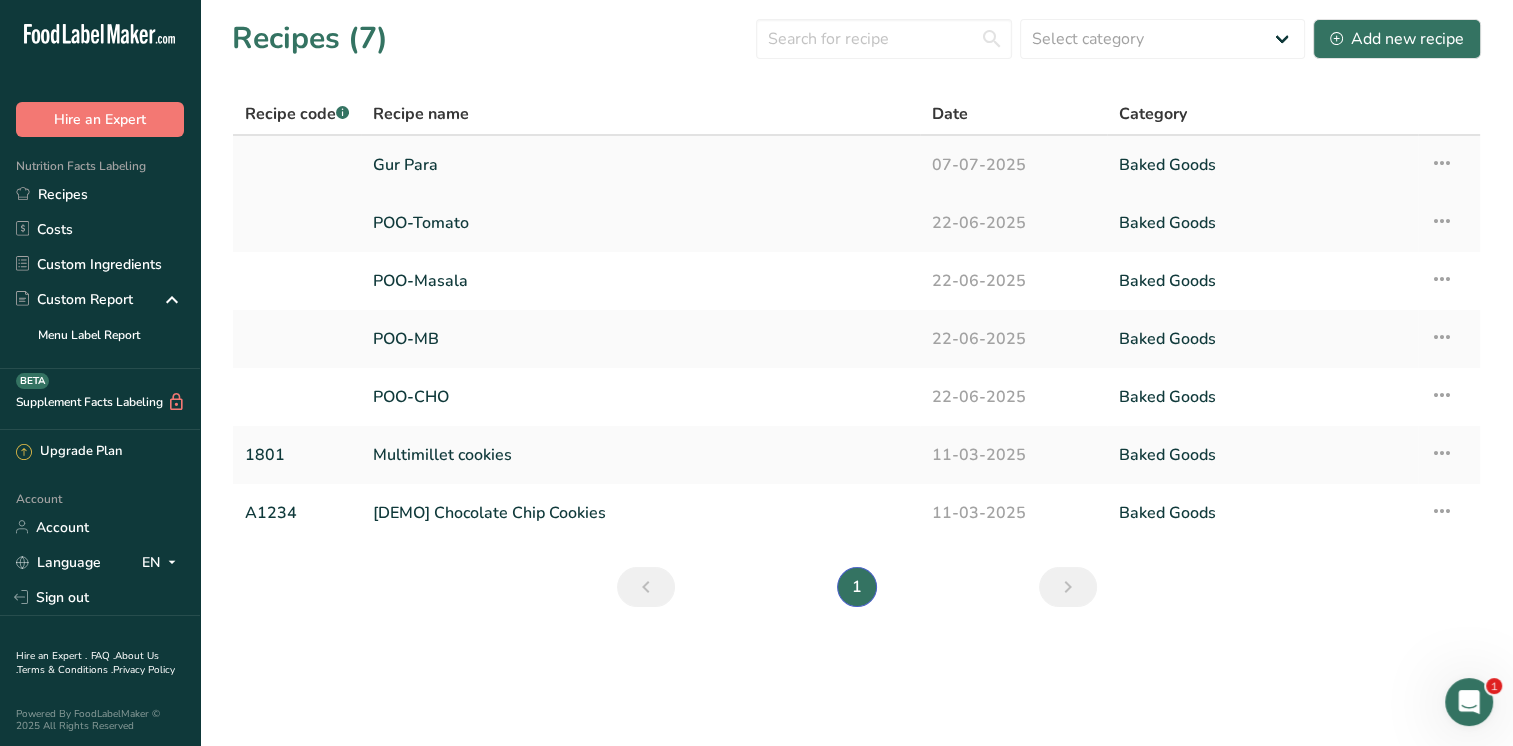 click on "Gur Para" at bounding box center (640, 165) 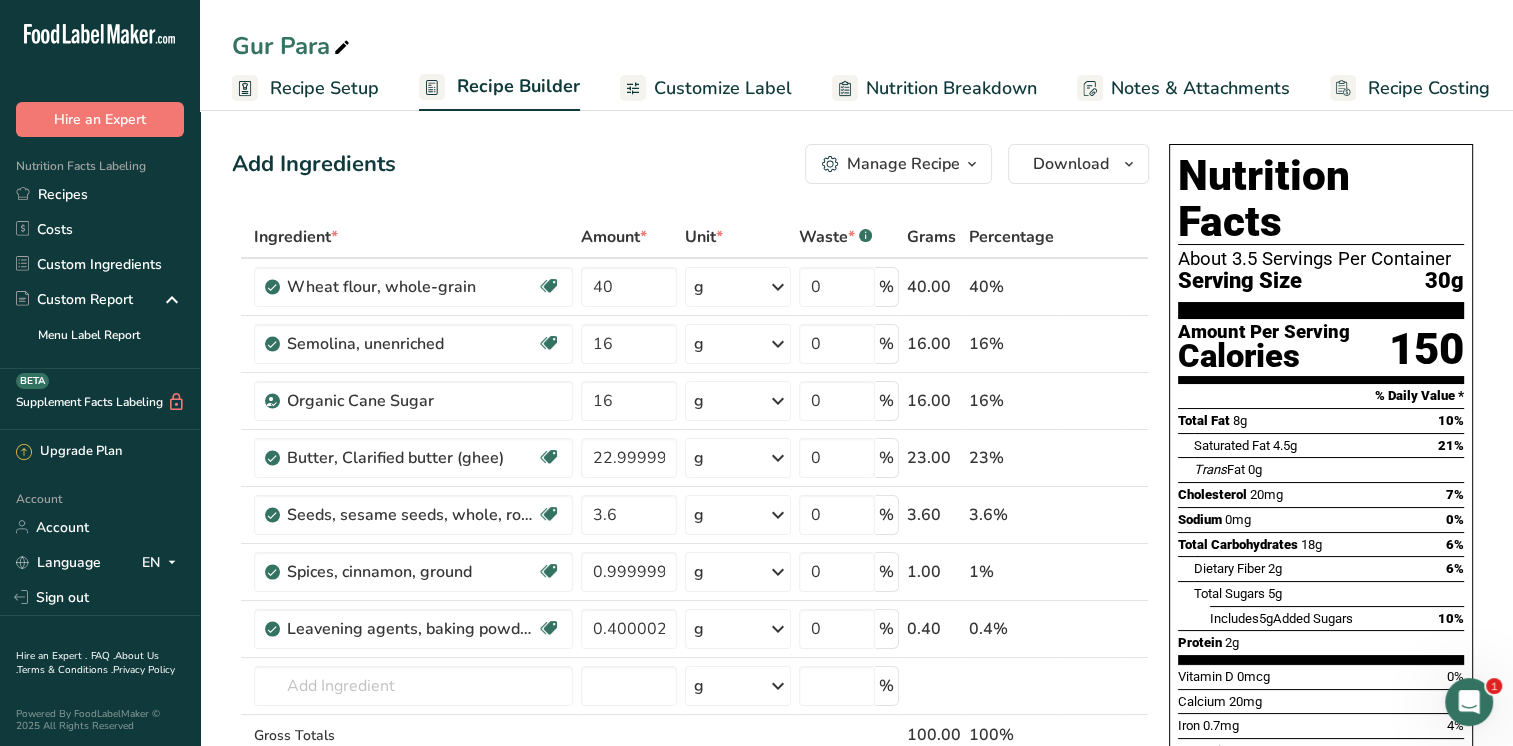 click on "Recipe Setup" at bounding box center [324, 88] 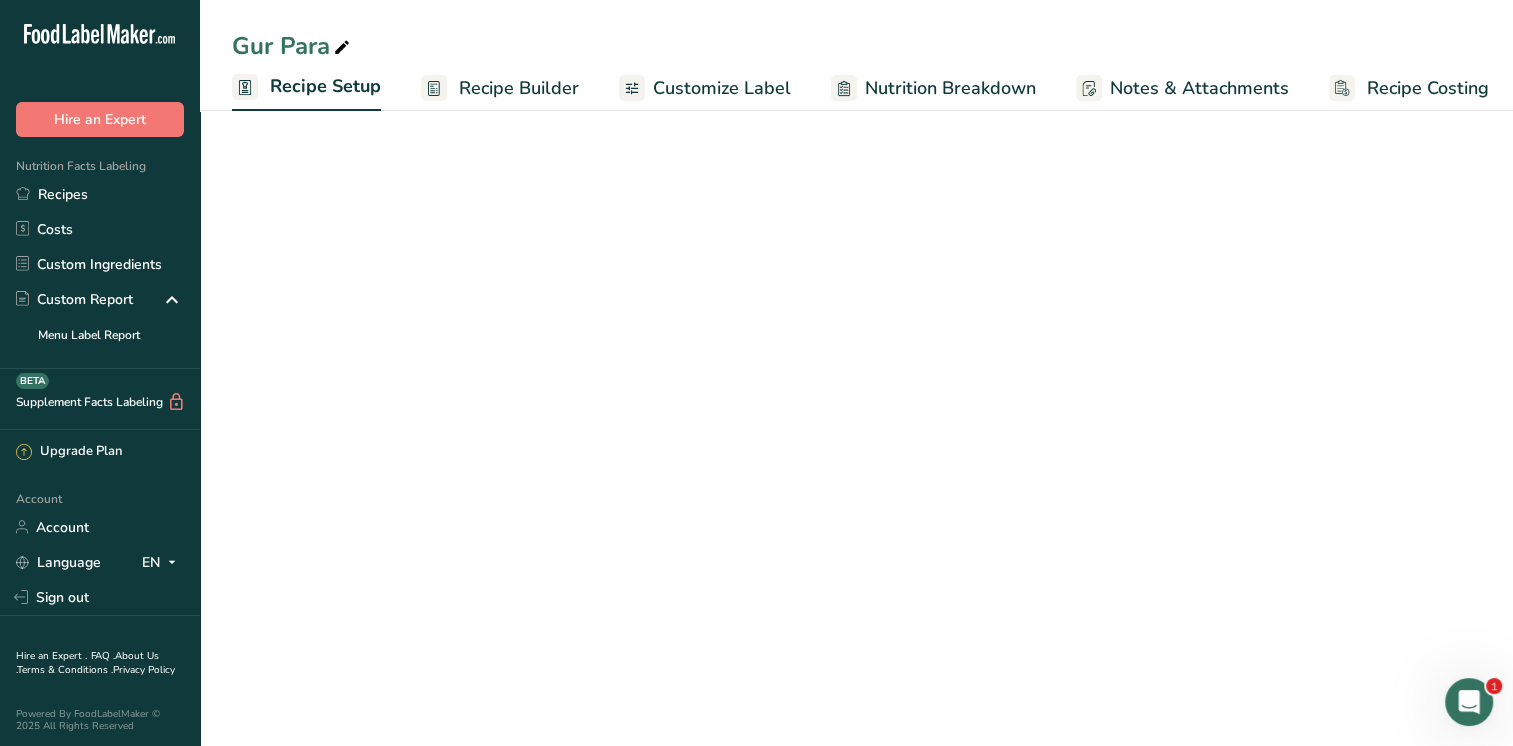 scroll, scrollTop: 0, scrollLeft: 7, axis: horizontal 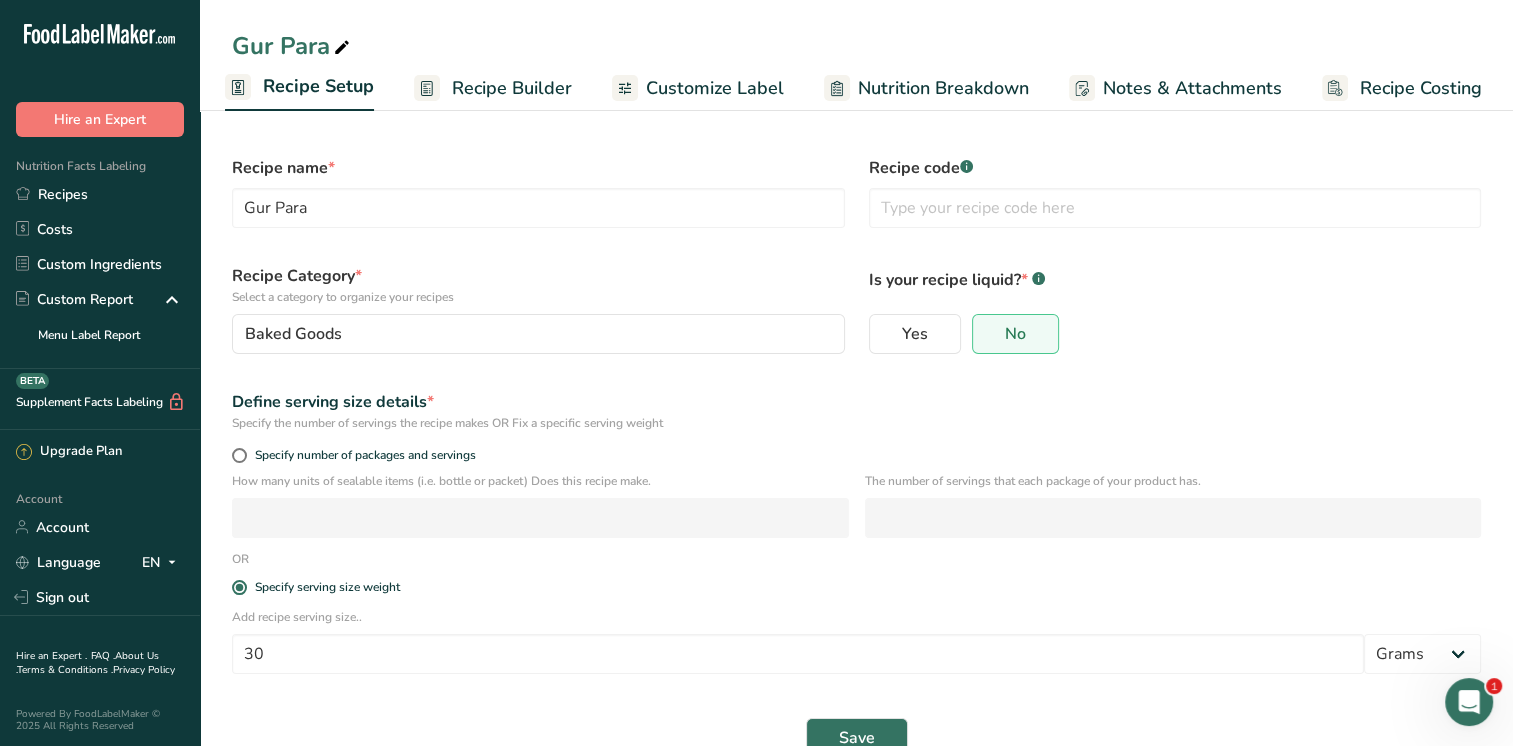 click on "Recipe Setup" at bounding box center [318, 86] 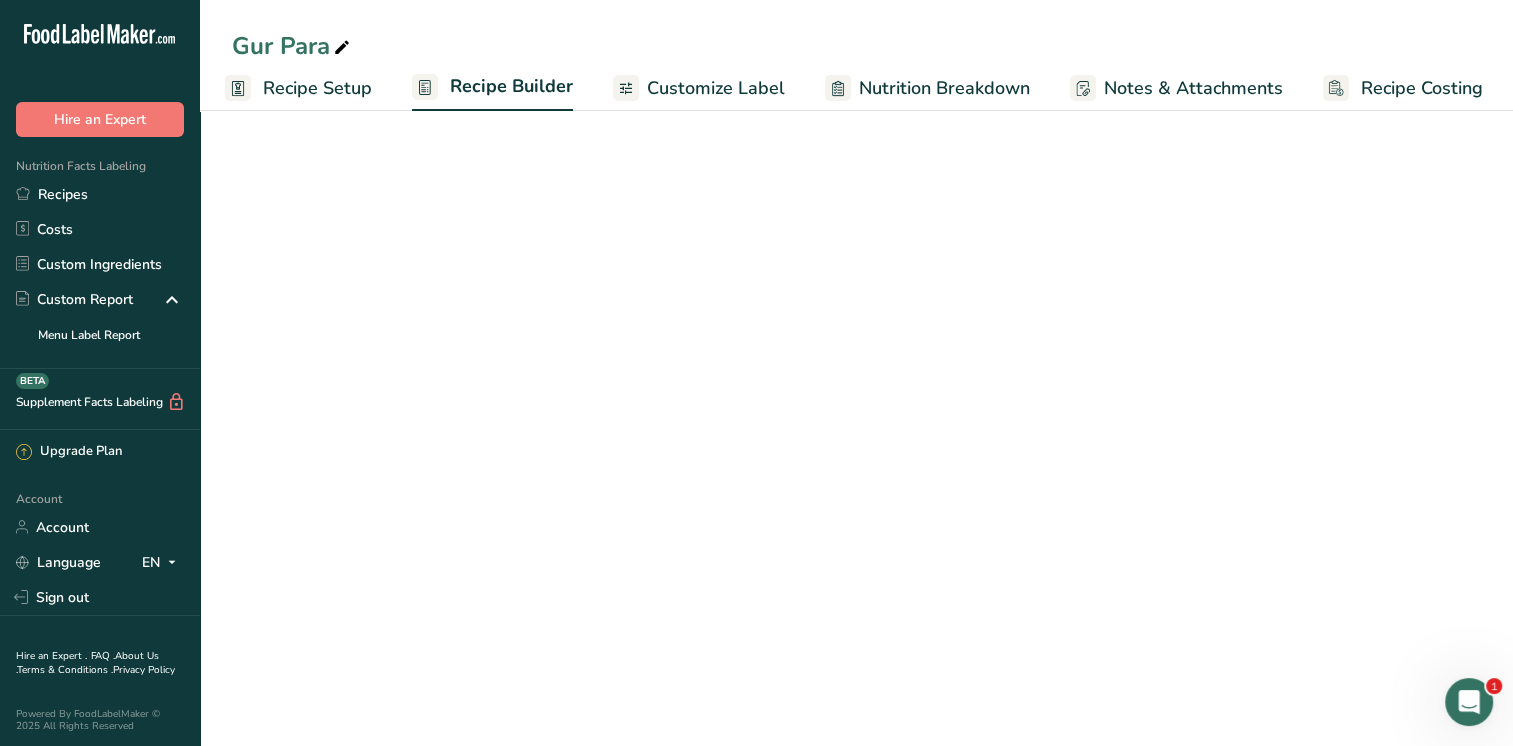 scroll, scrollTop: 0, scrollLeft: 8, axis: horizontal 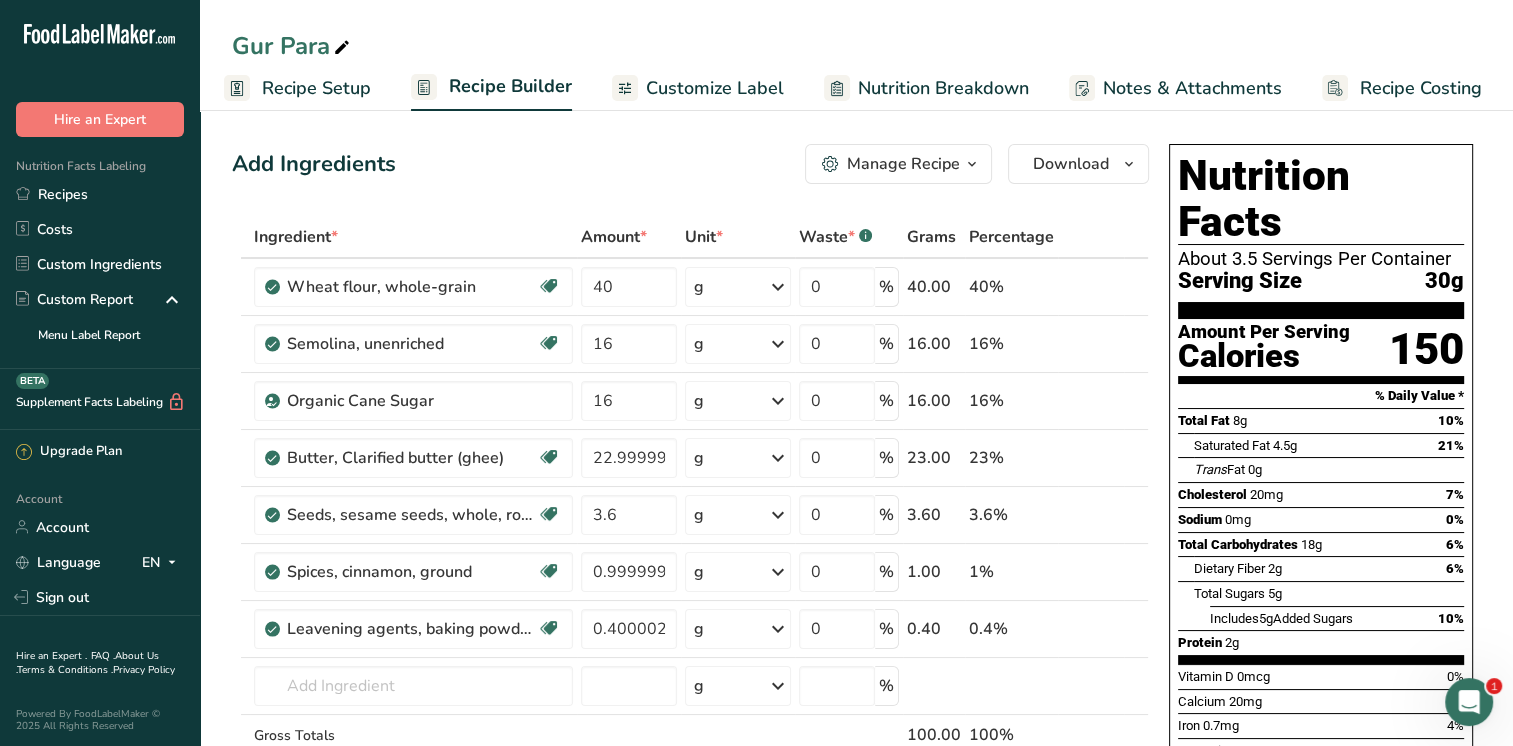 click on "Customize Label" at bounding box center [715, 88] 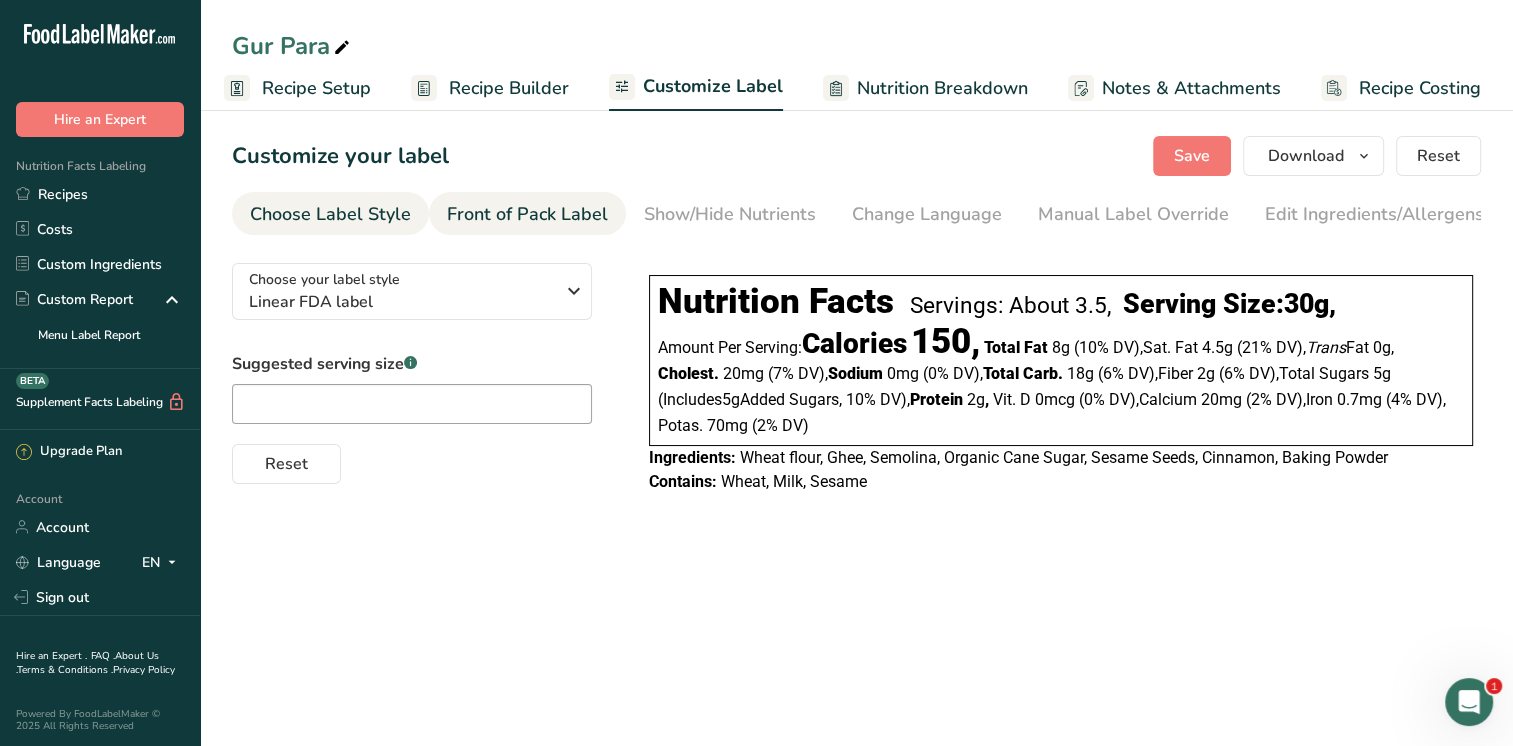 click on "Front of Pack Label" at bounding box center (527, 214) 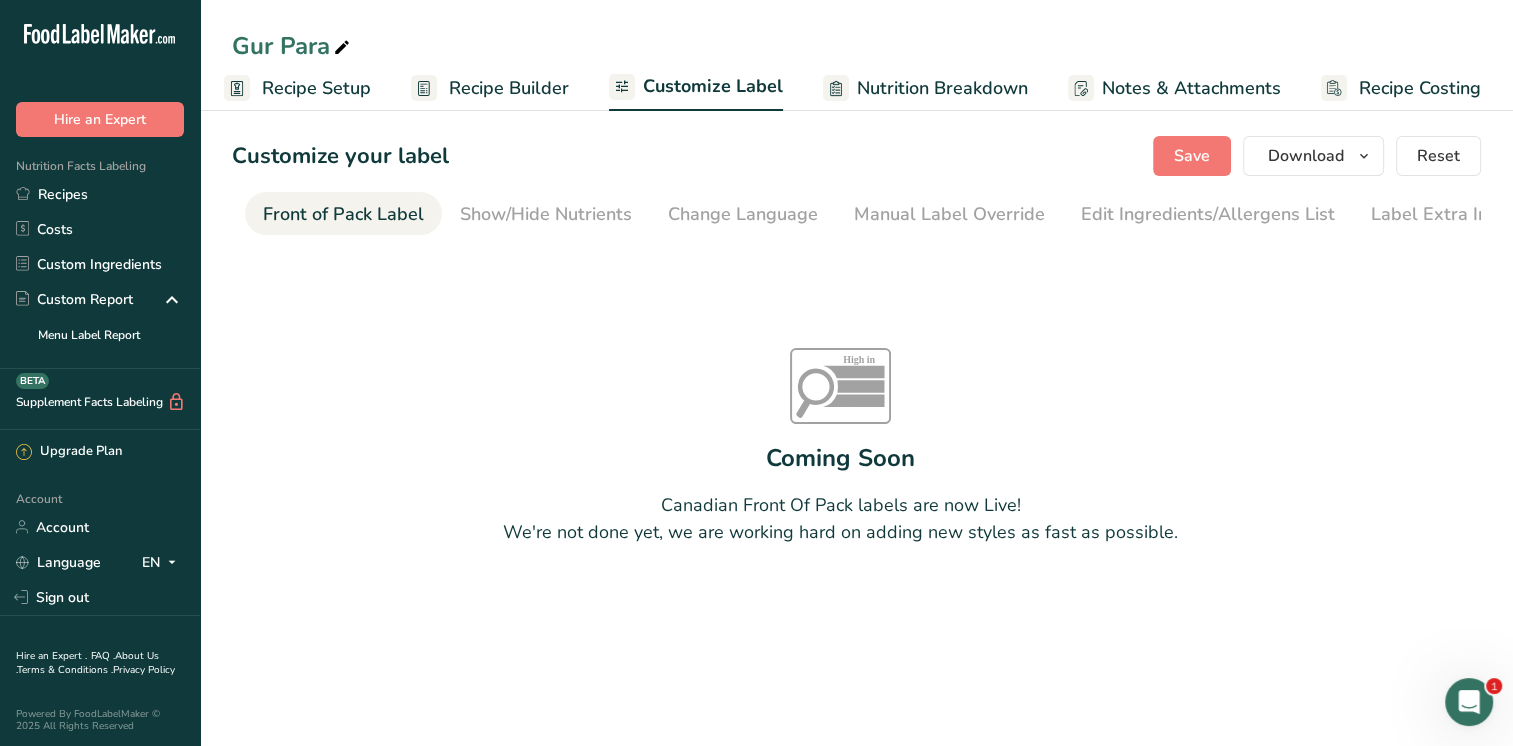 scroll, scrollTop: 0, scrollLeft: 194, axis: horizontal 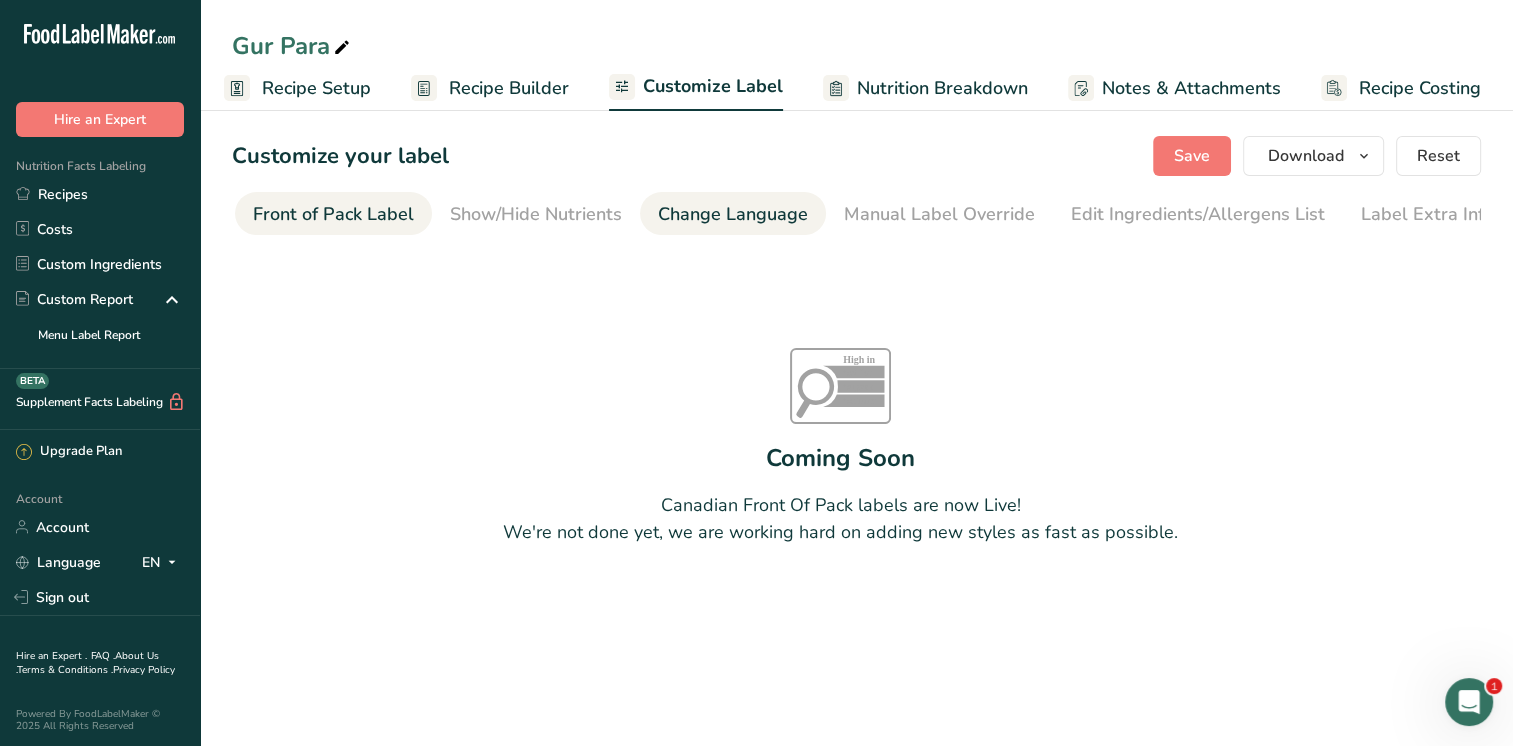 click on "Change Language" at bounding box center (733, 214) 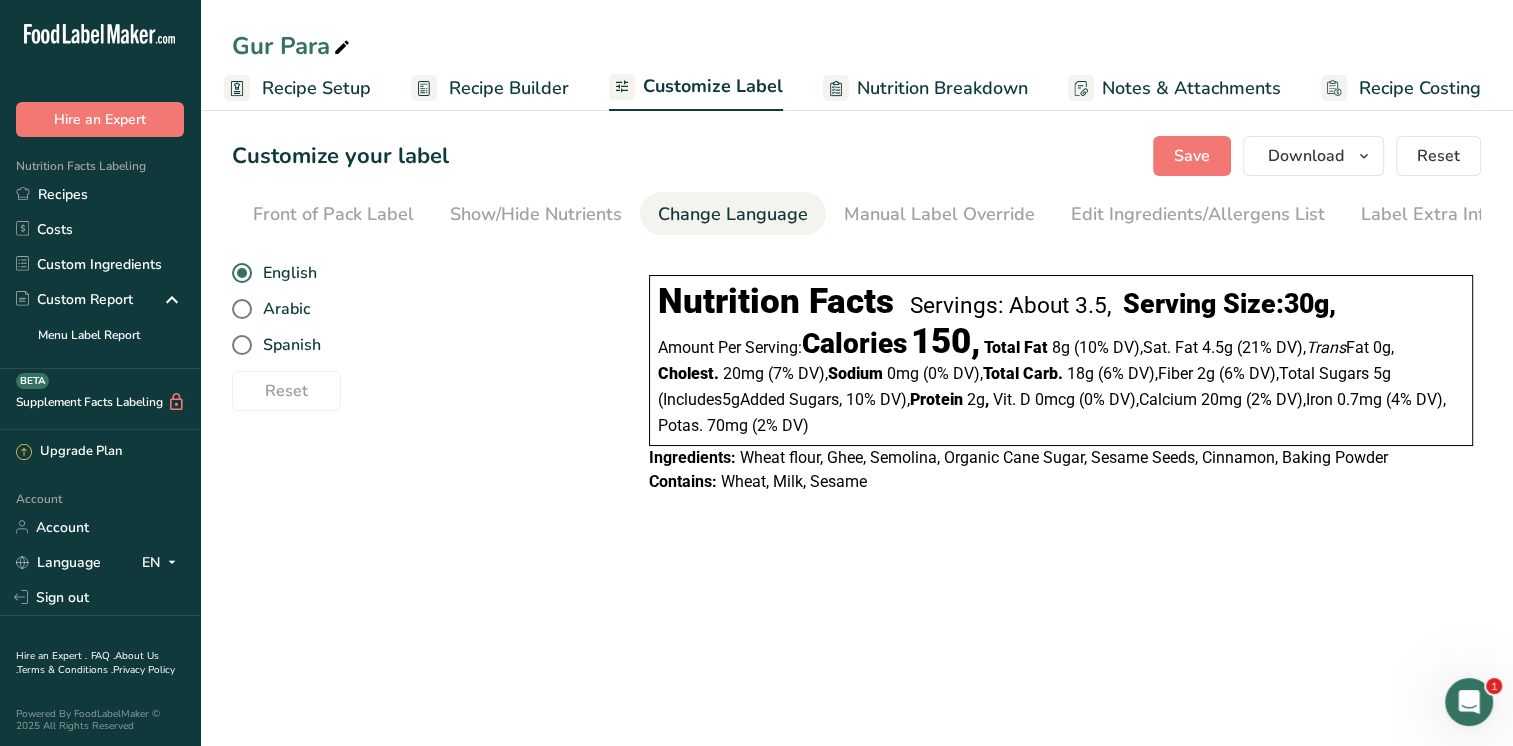 scroll, scrollTop: 0, scrollLeft: 204, axis: horizontal 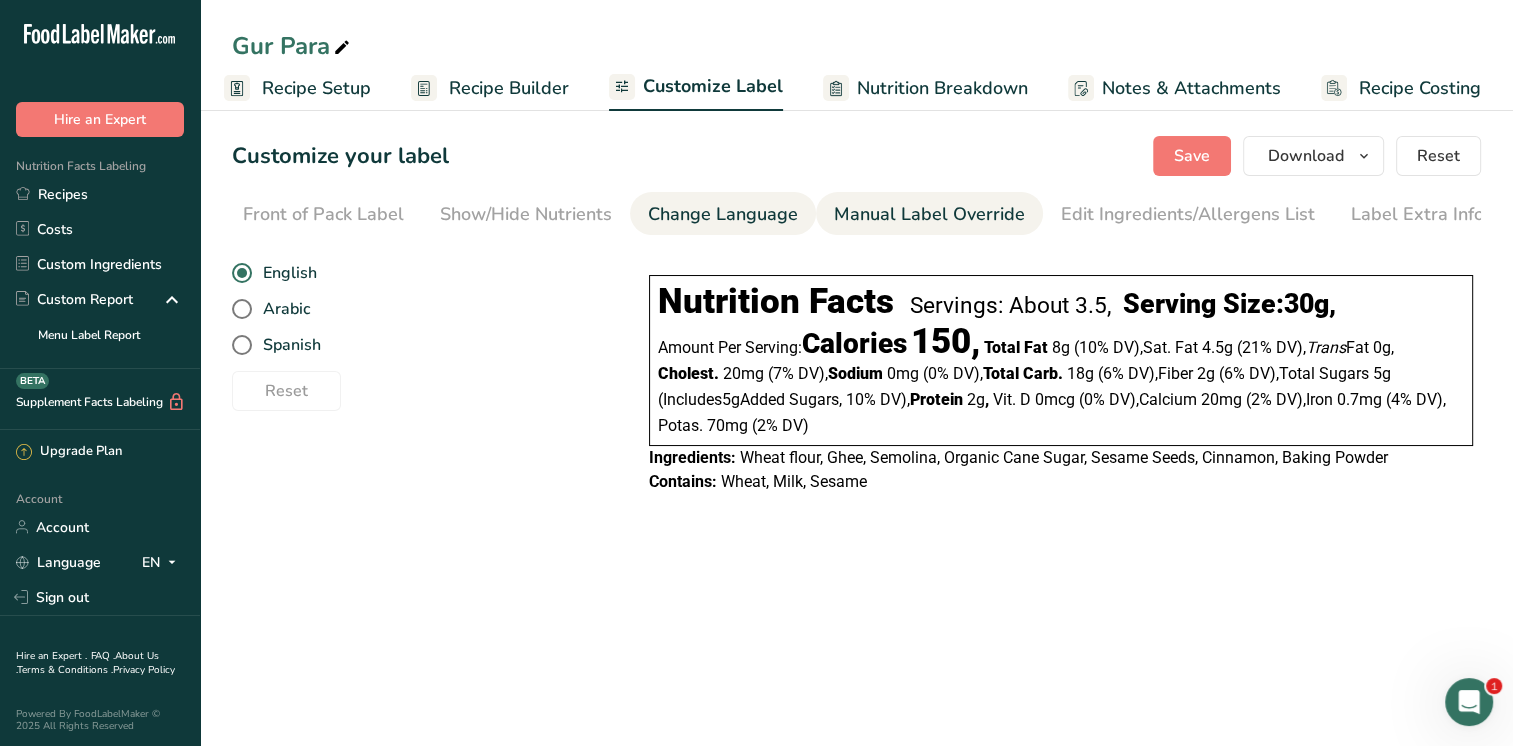 click on "Manual Label Override" at bounding box center (929, 214) 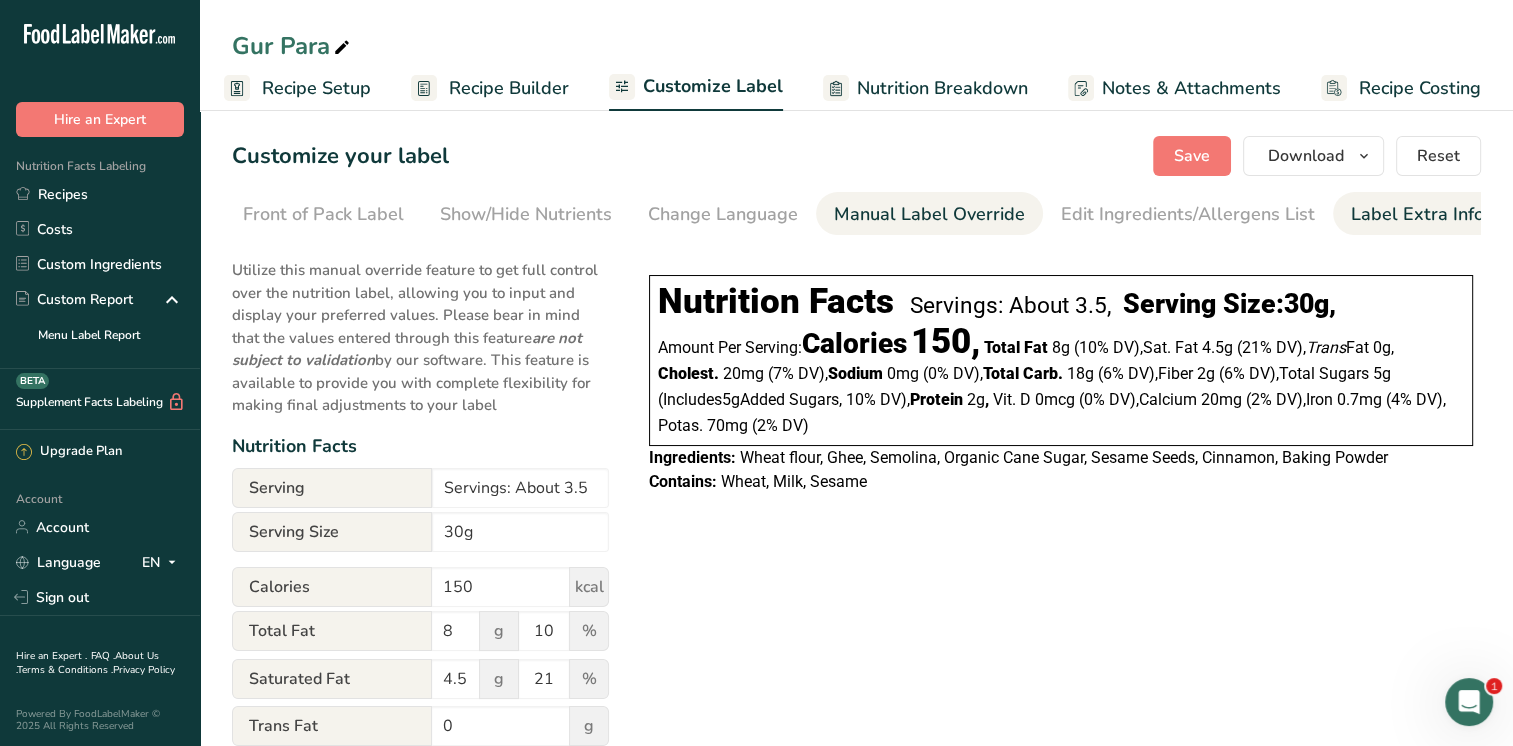 click on "Label Extra Info" at bounding box center [1417, 214] 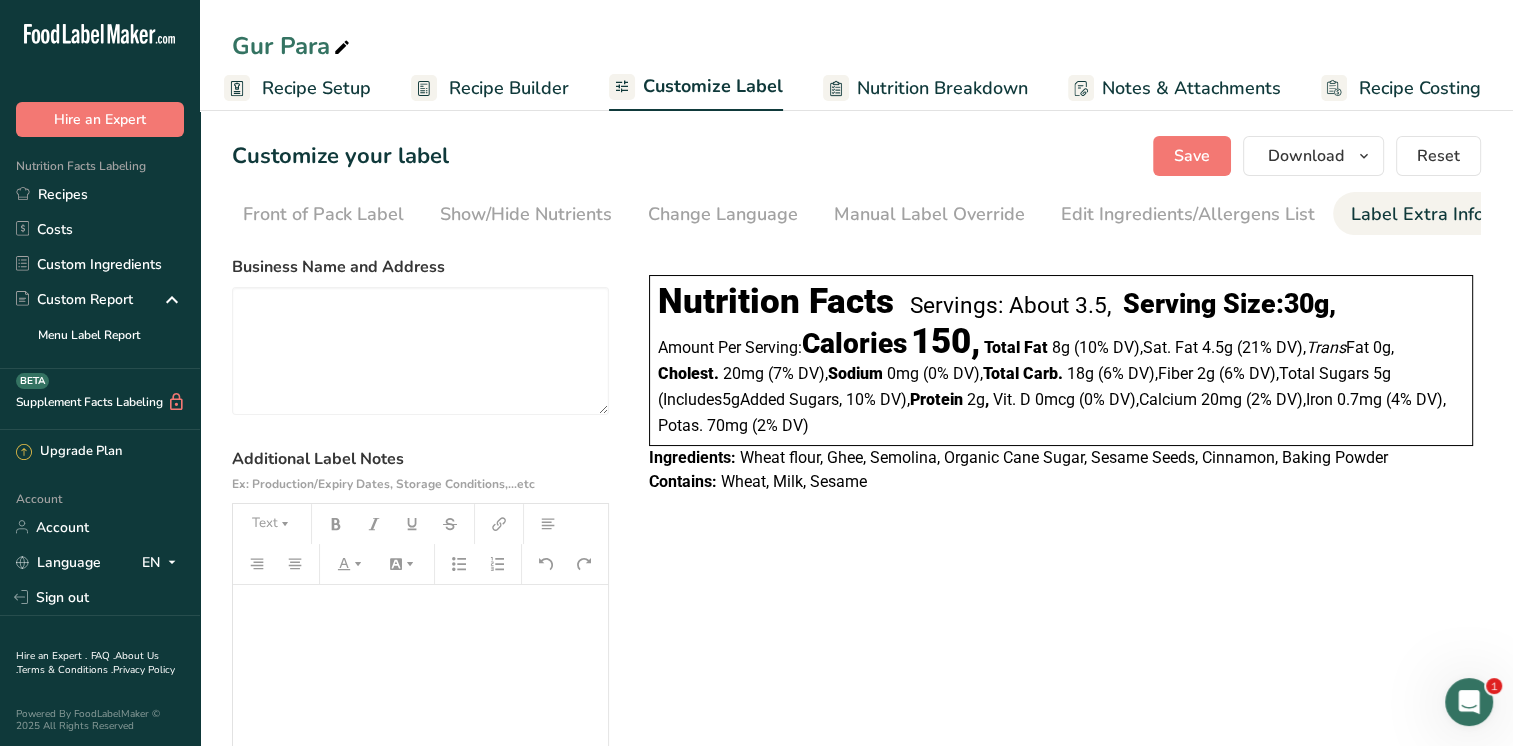click on "Nutrition Breakdown" at bounding box center [942, 88] 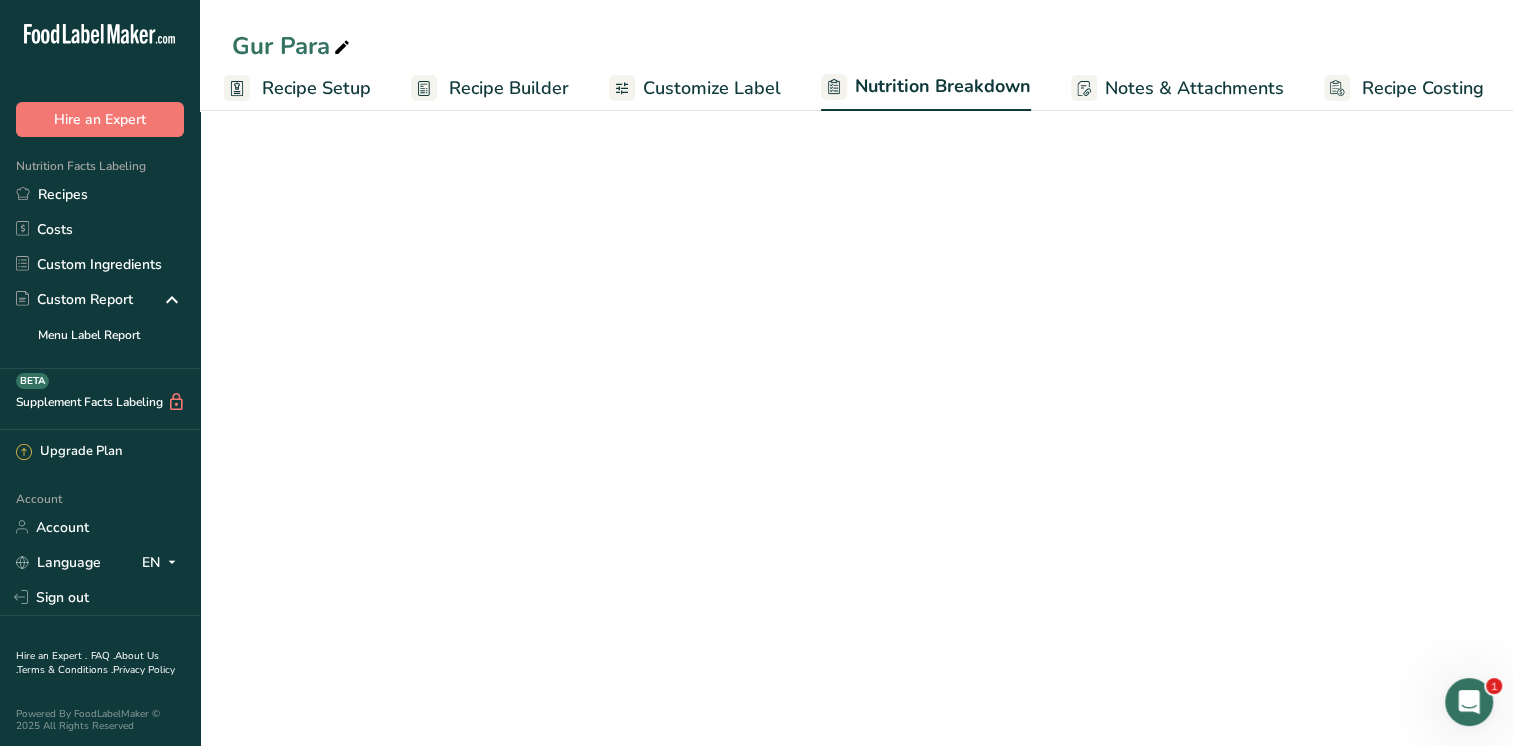 scroll, scrollTop: 0, scrollLeft: 10, axis: horizontal 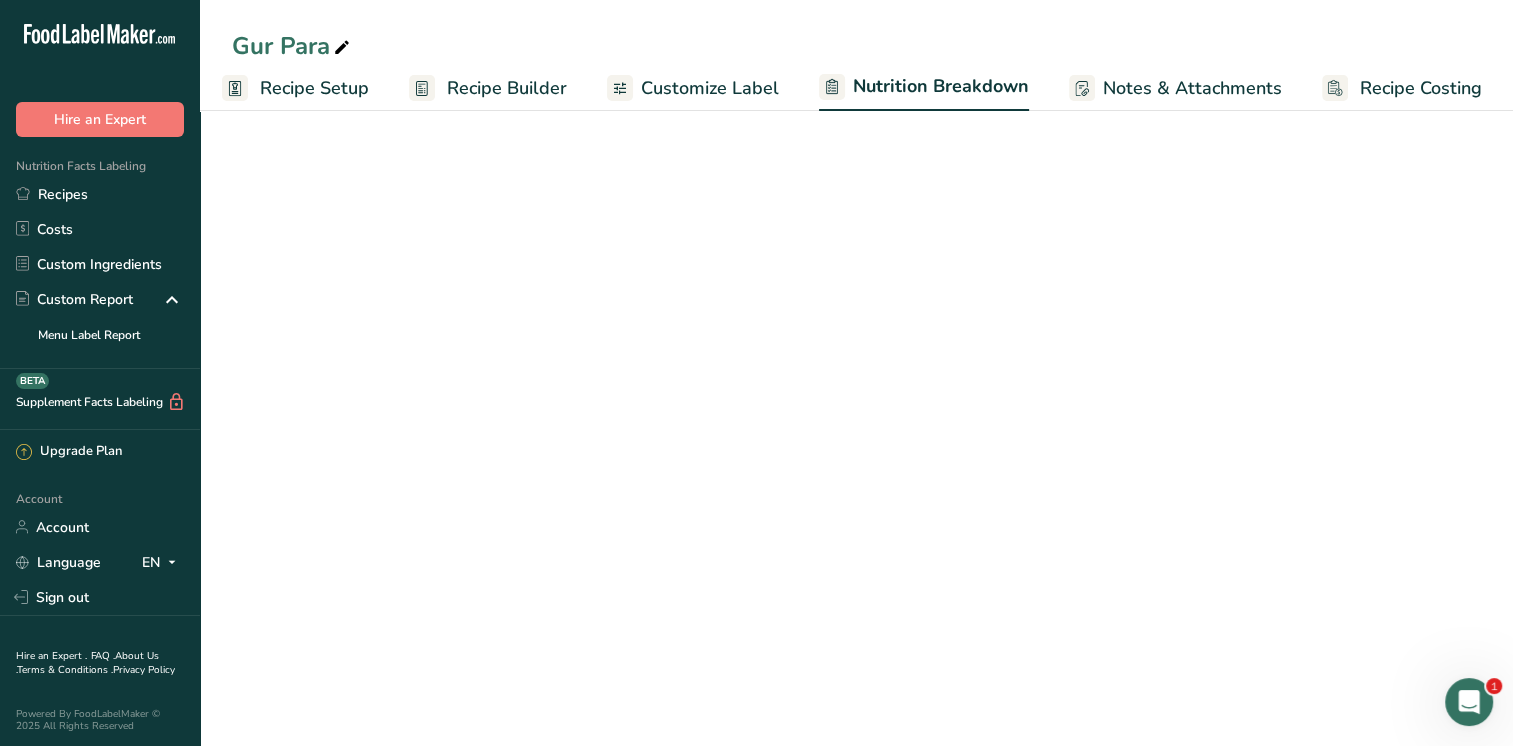select on "Calories" 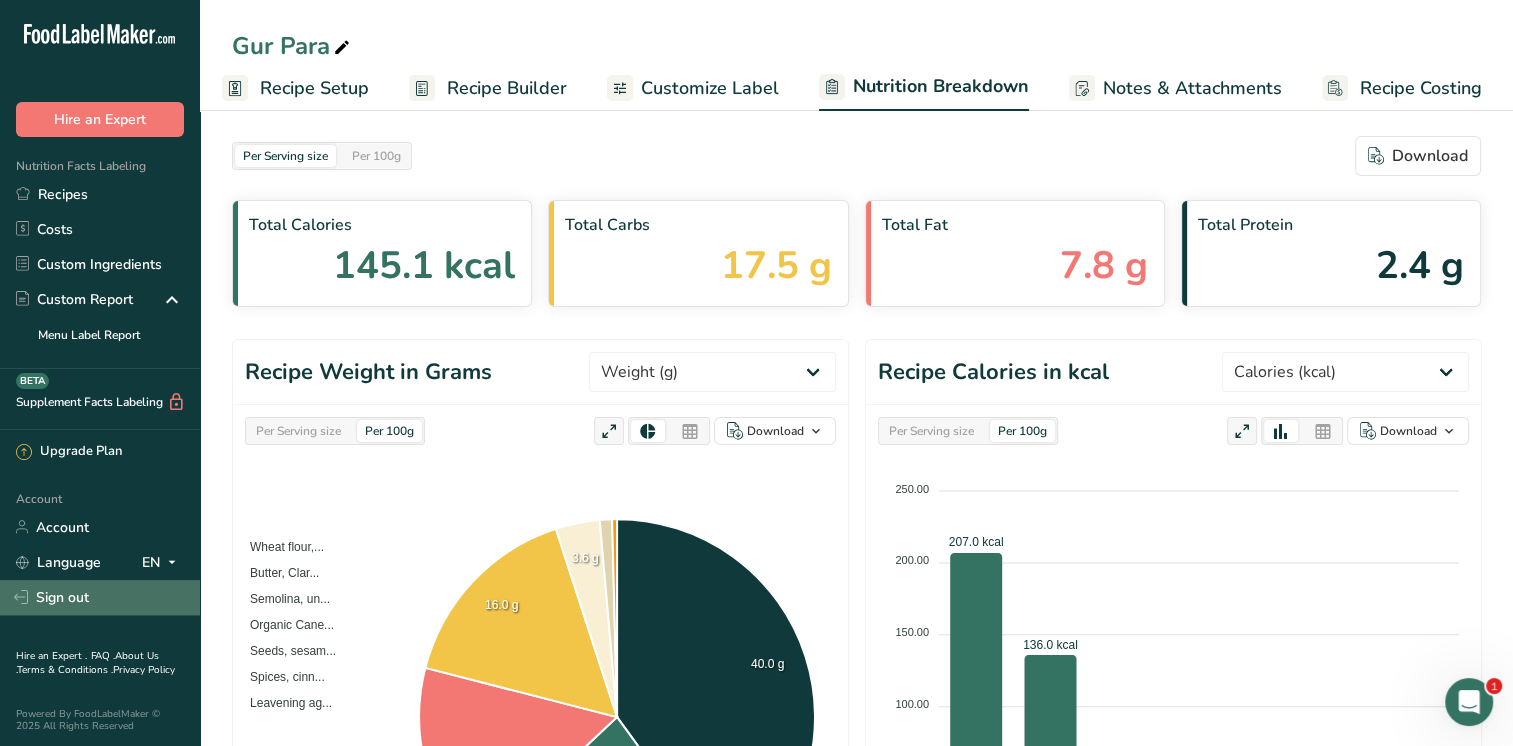 click on "Sign out" at bounding box center (100, 597) 